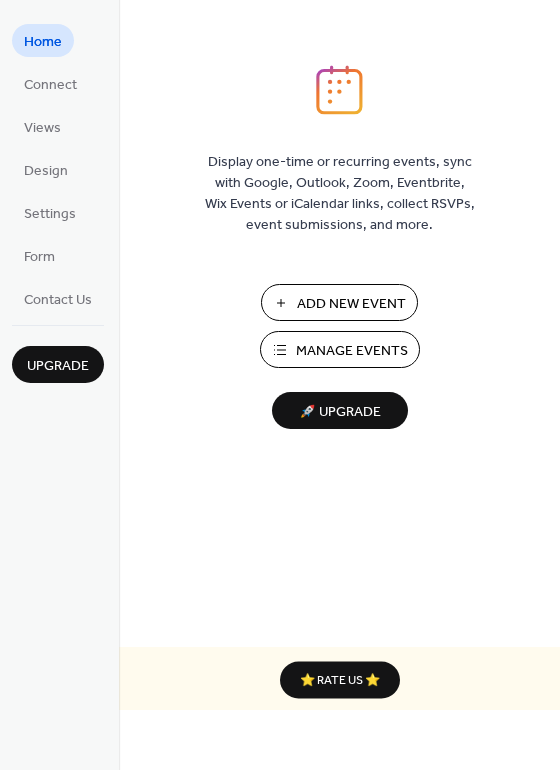 scroll, scrollTop: 0, scrollLeft: 0, axis: both 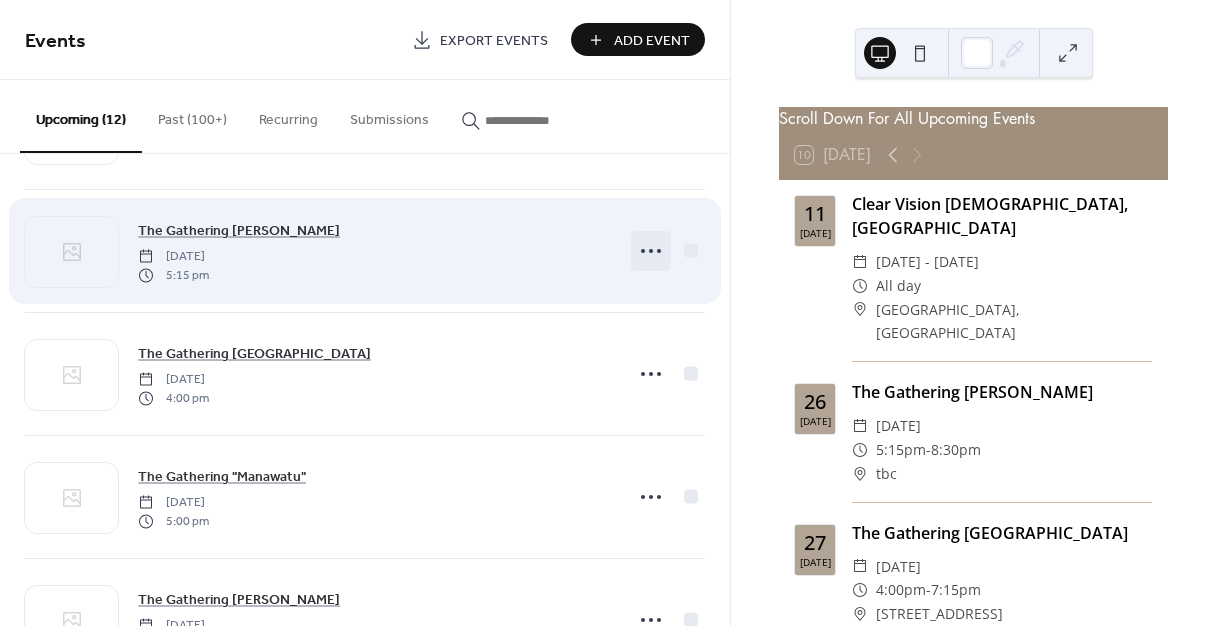 click 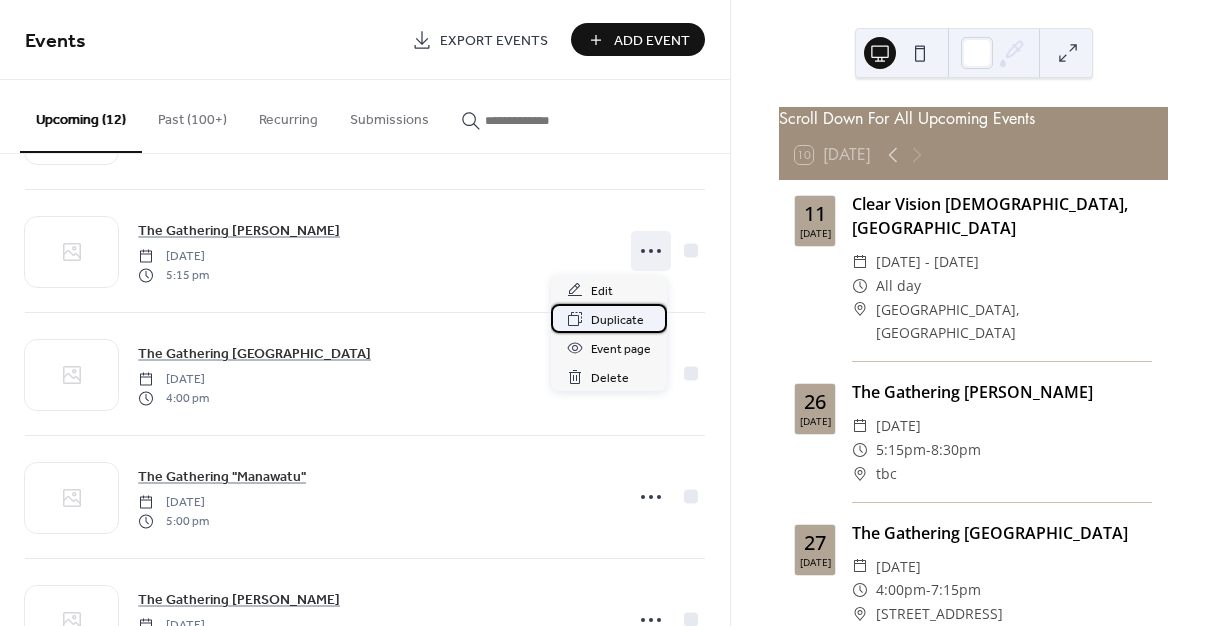 click on "Duplicate" at bounding box center [617, 320] 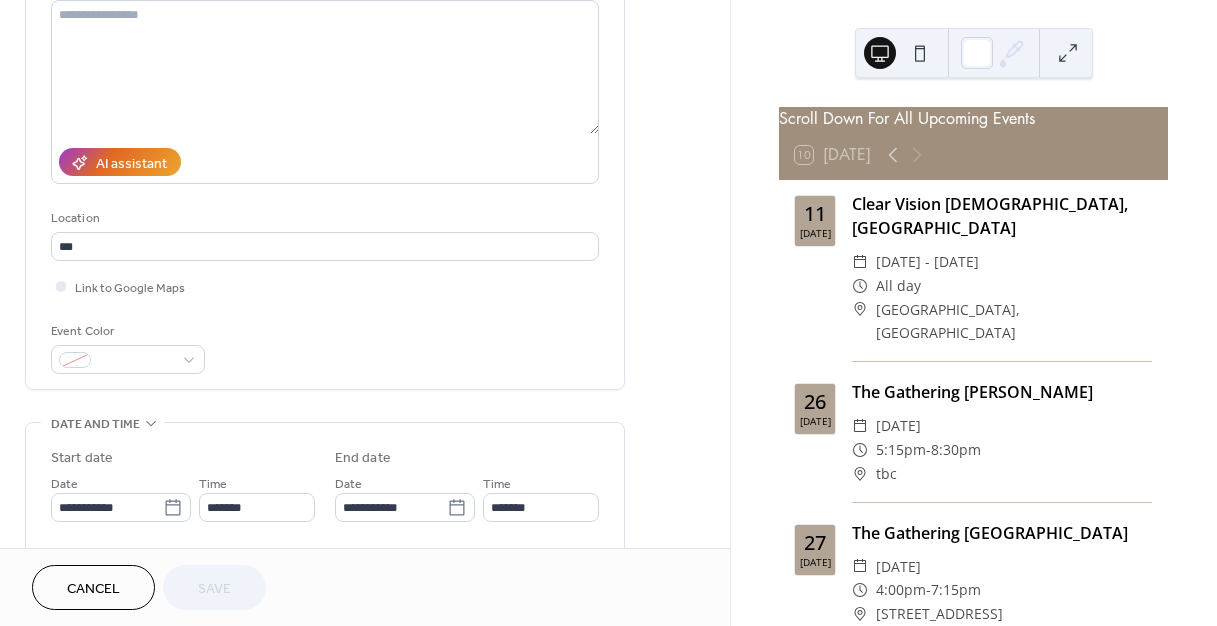 scroll, scrollTop: 232, scrollLeft: 0, axis: vertical 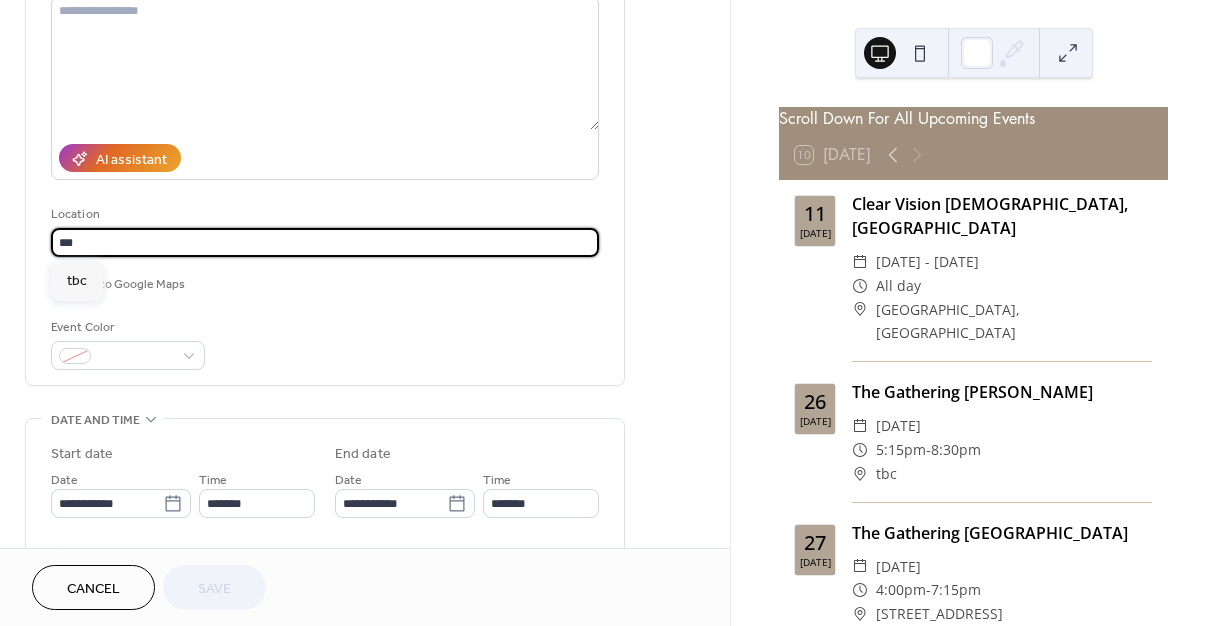 drag, startPoint x: 85, startPoint y: 238, endPoint x: 55, endPoint y: 210, distance: 41.036568 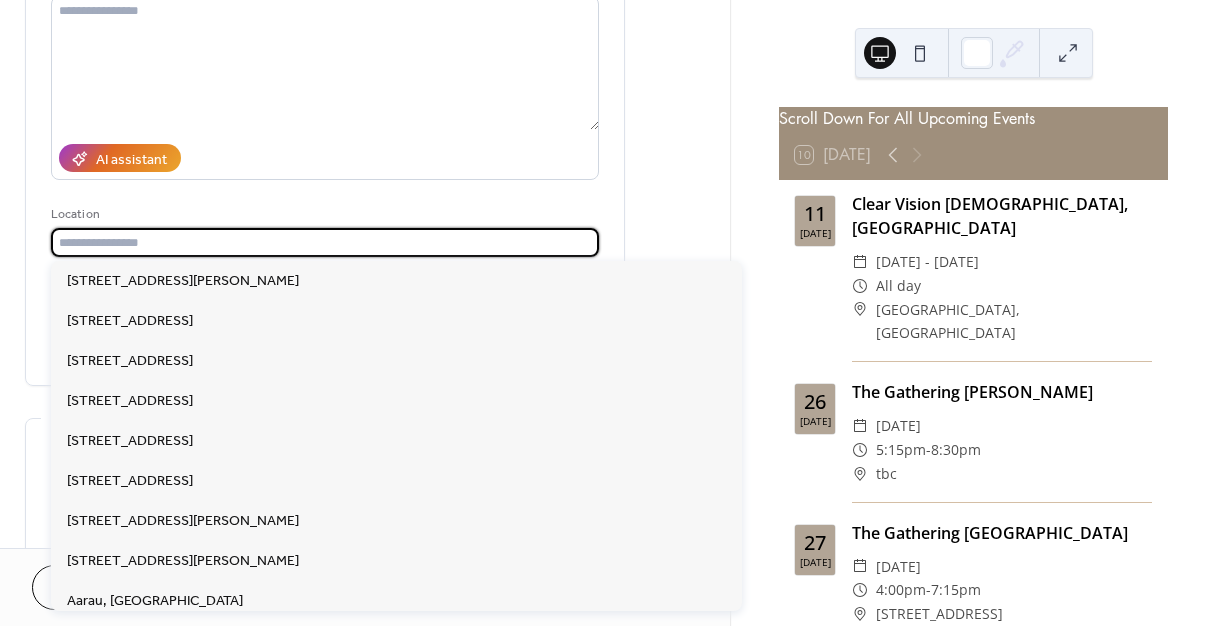 type 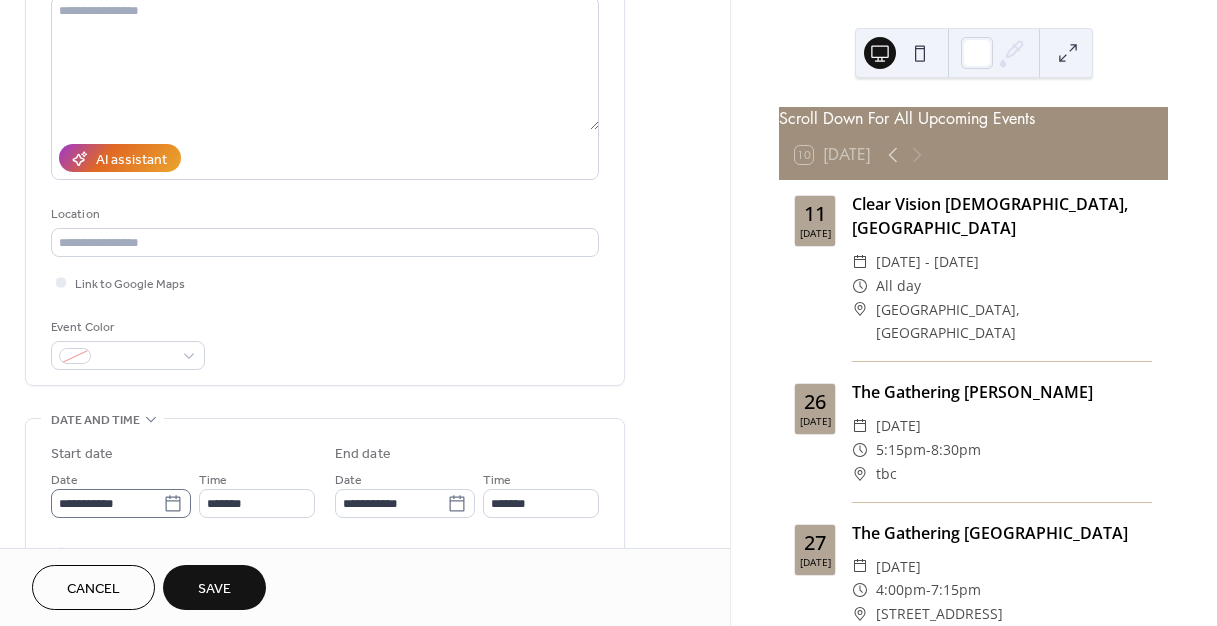 click on "**********" at bounding box center (608, 313) 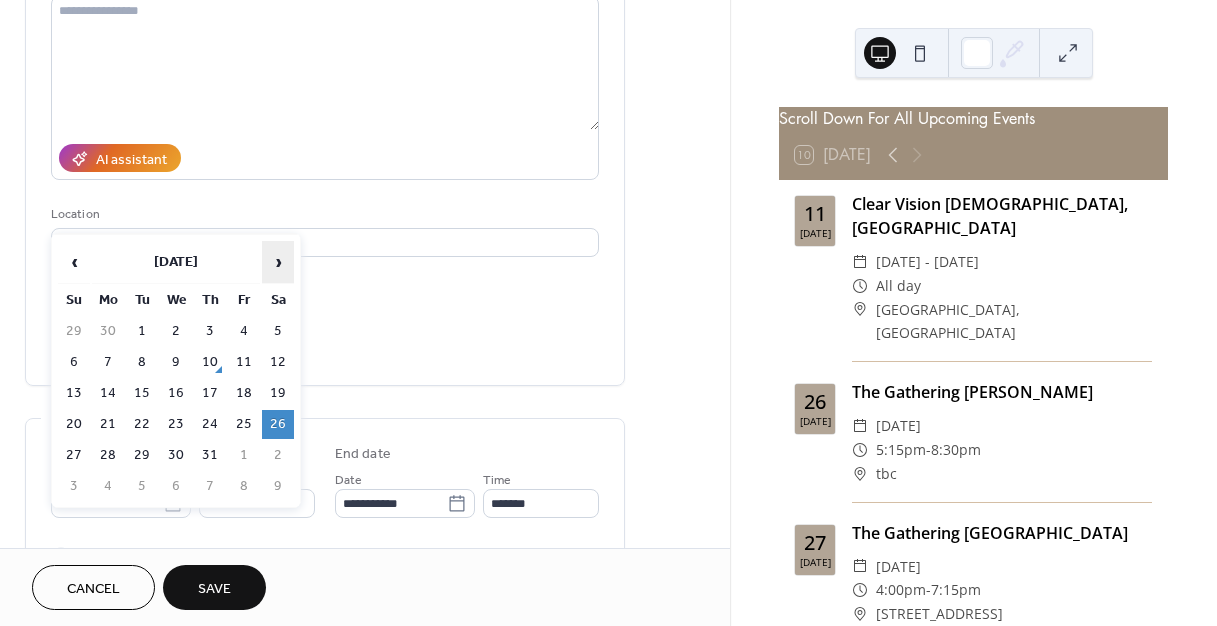 click on "›" at bounding box center (278, 262) 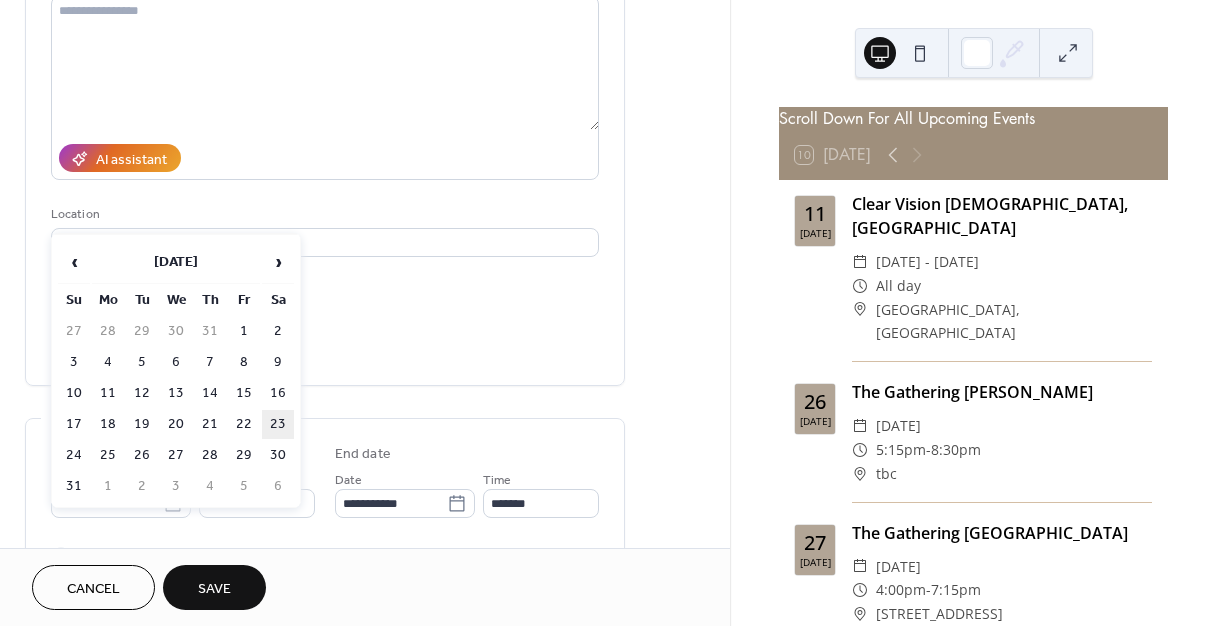 click on "23" at bounding box center (278, 424) 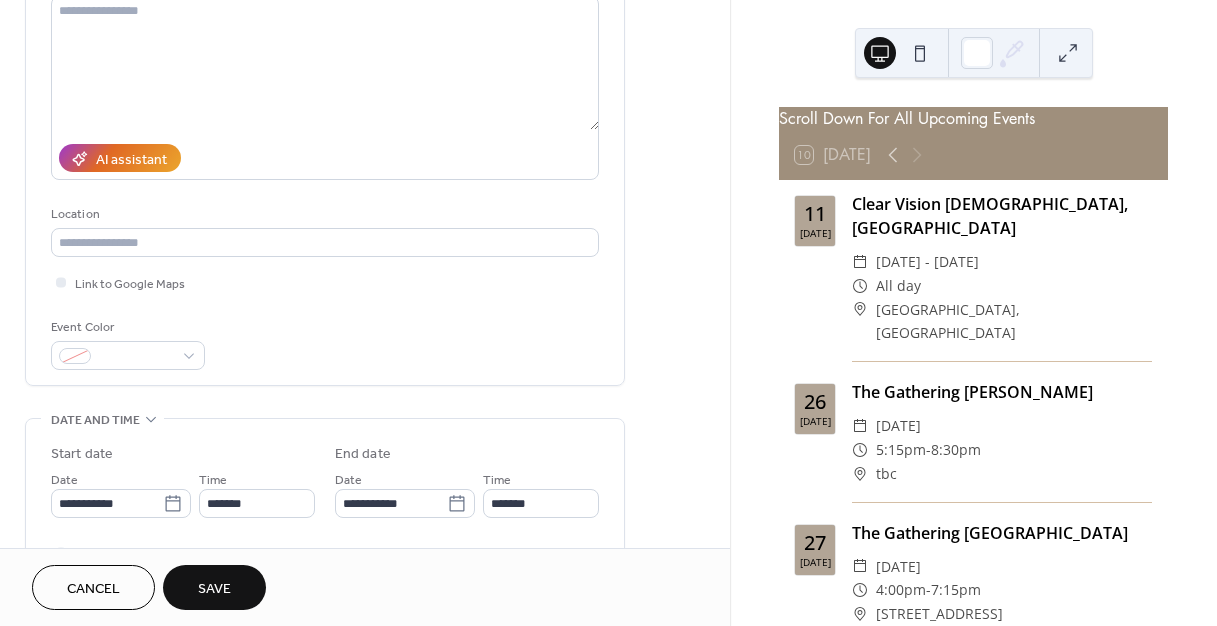 click on "Save" at bounding box center [214, 589] 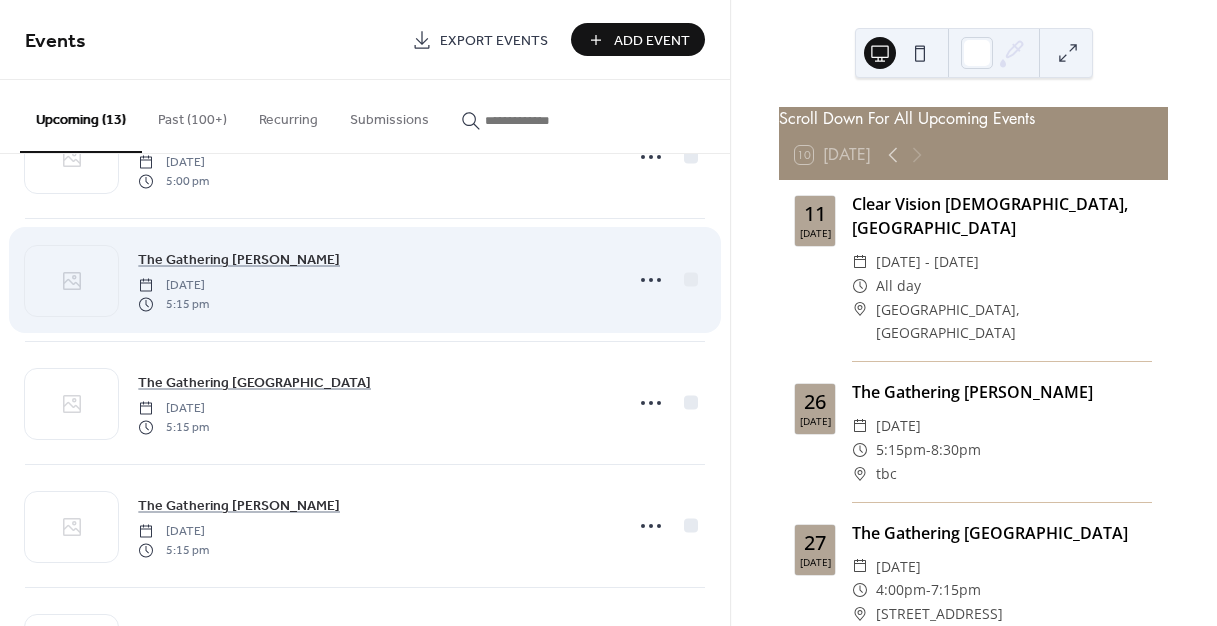 scroll, scrollTop: 460, scrollLeft: 0, axis: vertical 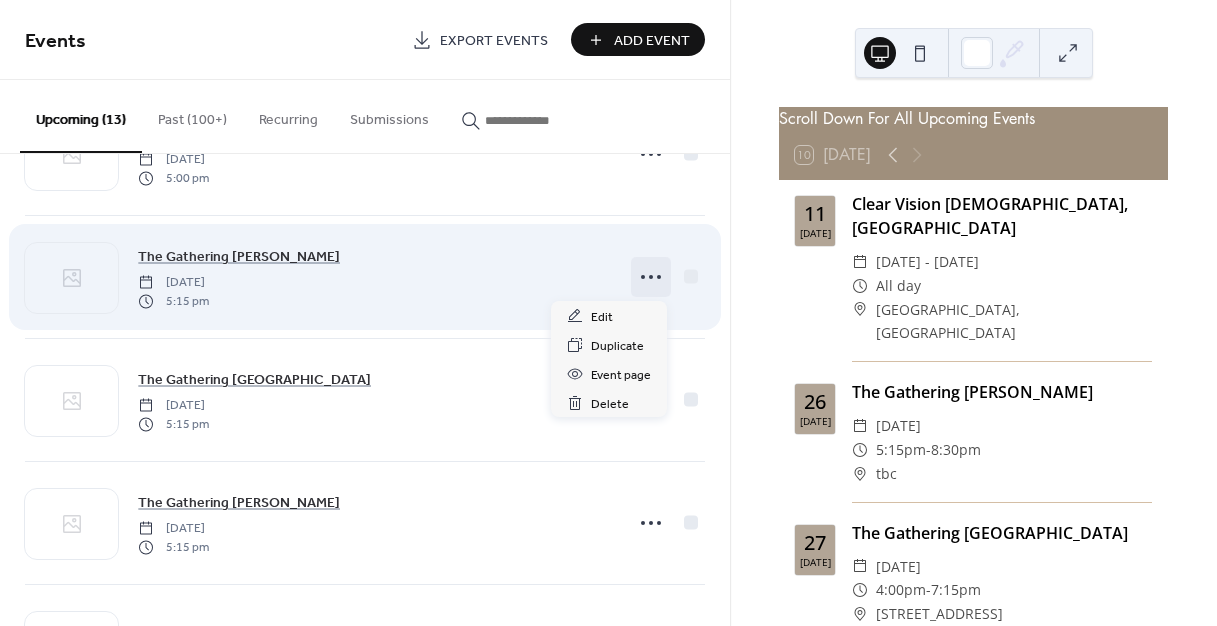 click 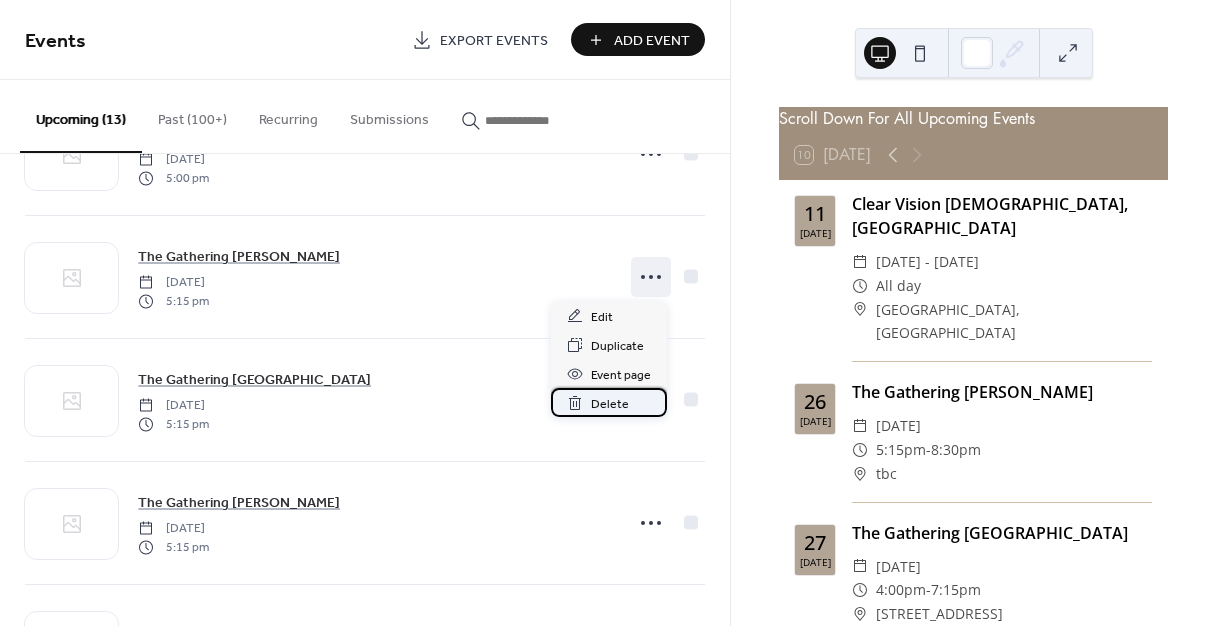 click on "Delete" at bounding box center [610, 404] 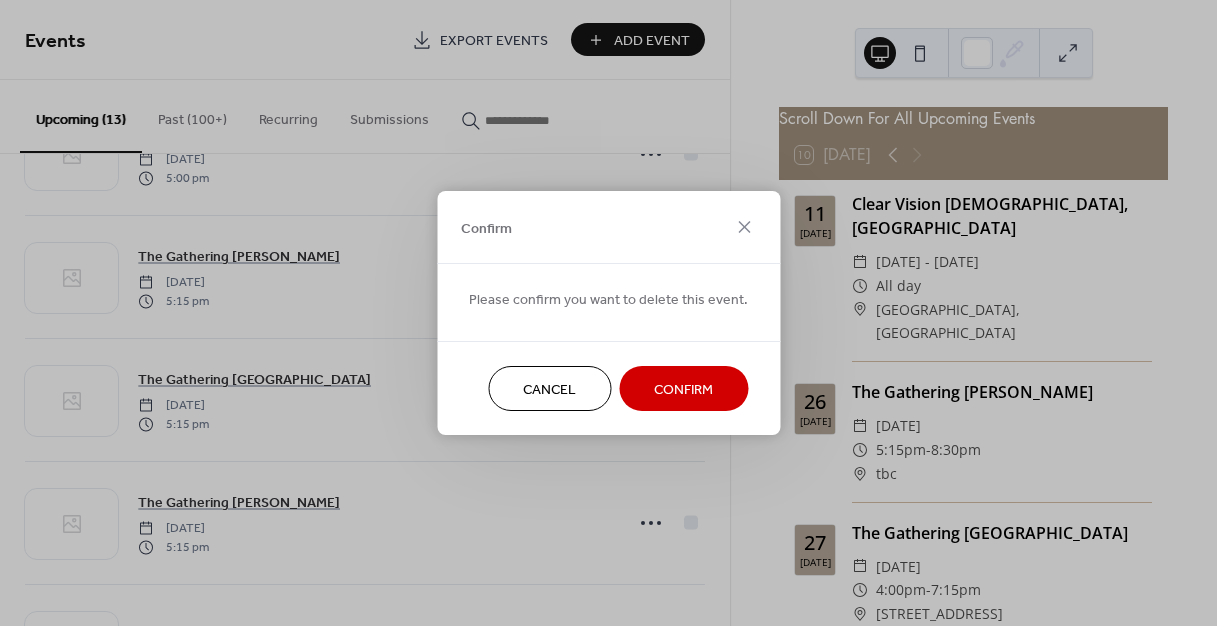 click on "Confirm" at bounding box center (683, 390) 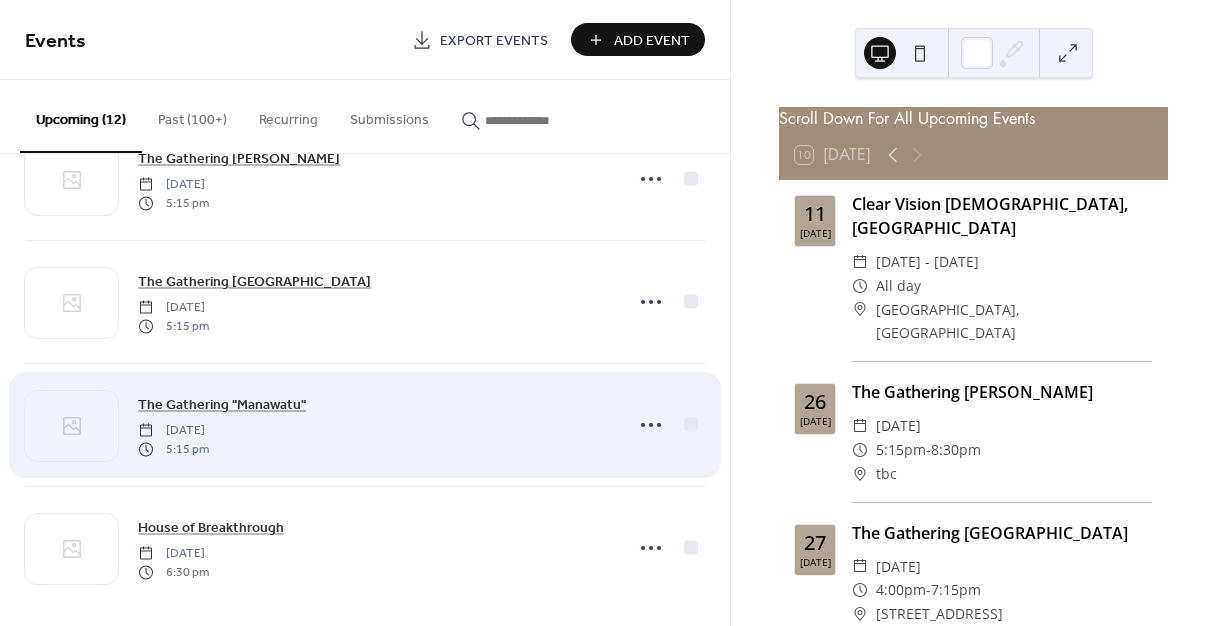 scroll, scrollTop: 1063, scrollLeft: 0, axis: vertical 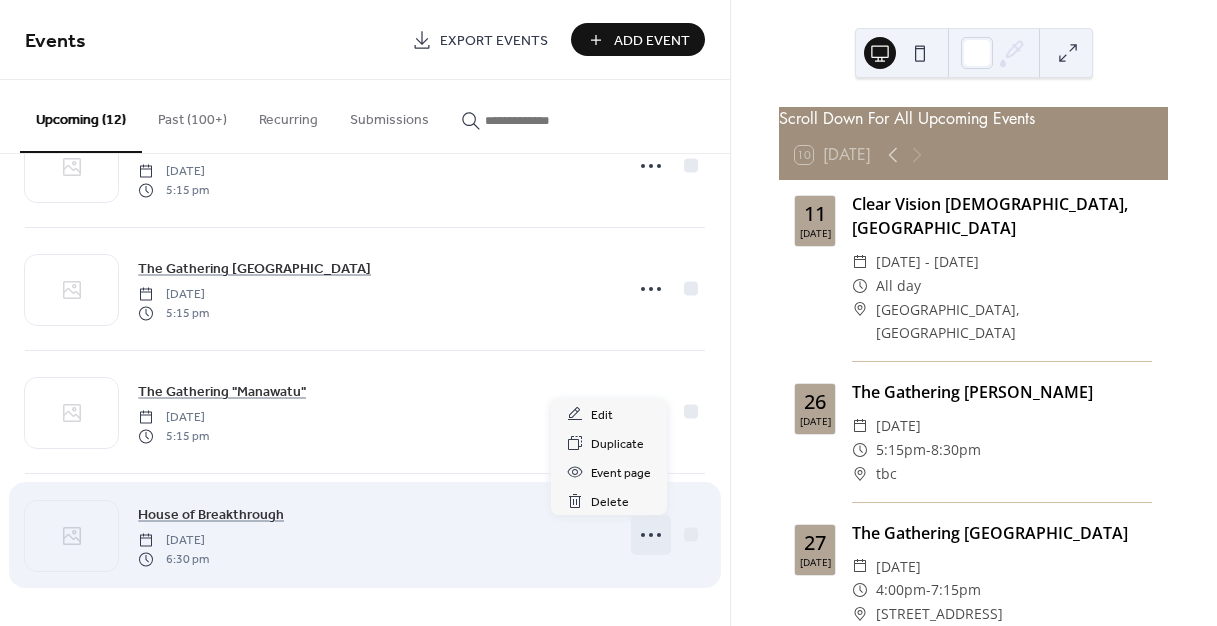 click 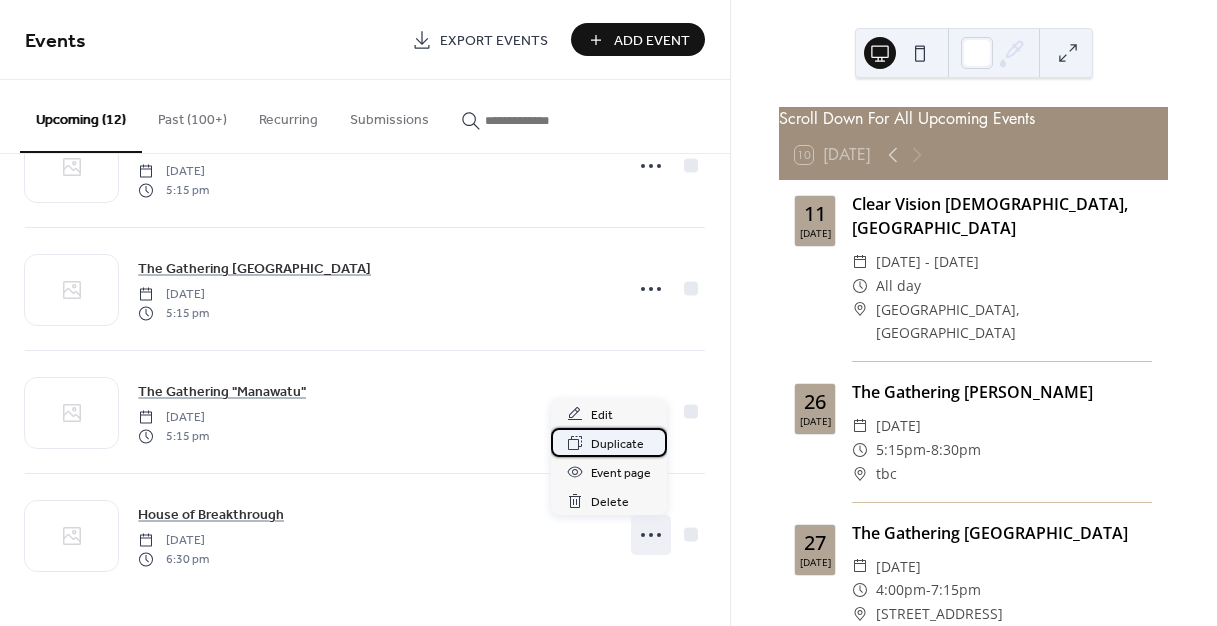 click on "Duplicate" at bounding box center [617, 444] 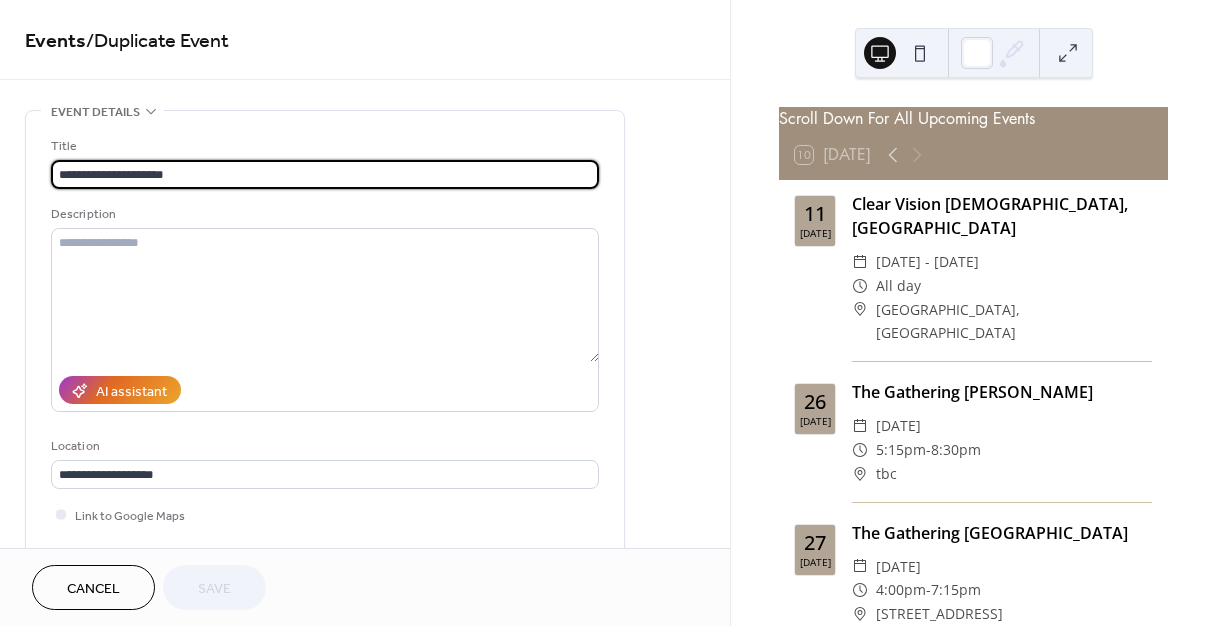 drag, startPoint x: 200, startPoint y: 171, endPoint x: 5, endPoint y: 115, distance: 202.88174 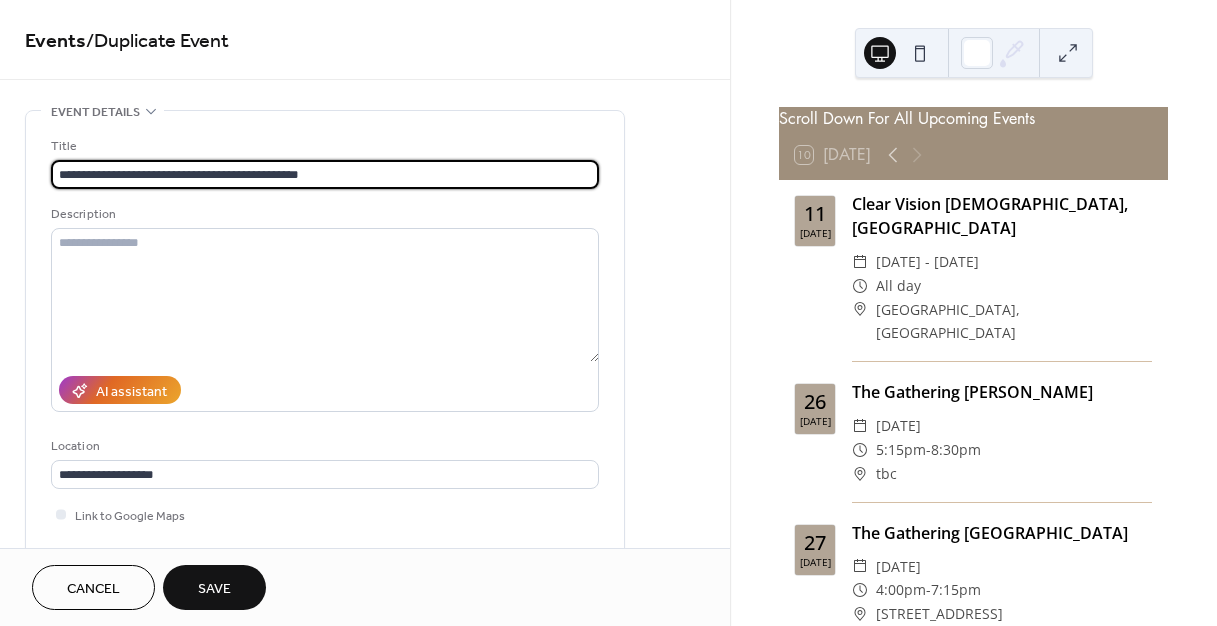 drag, startPoint x: 374, startPoint y: 172, endPoint x: 79, endPoint y: 93, distance: 305.39484 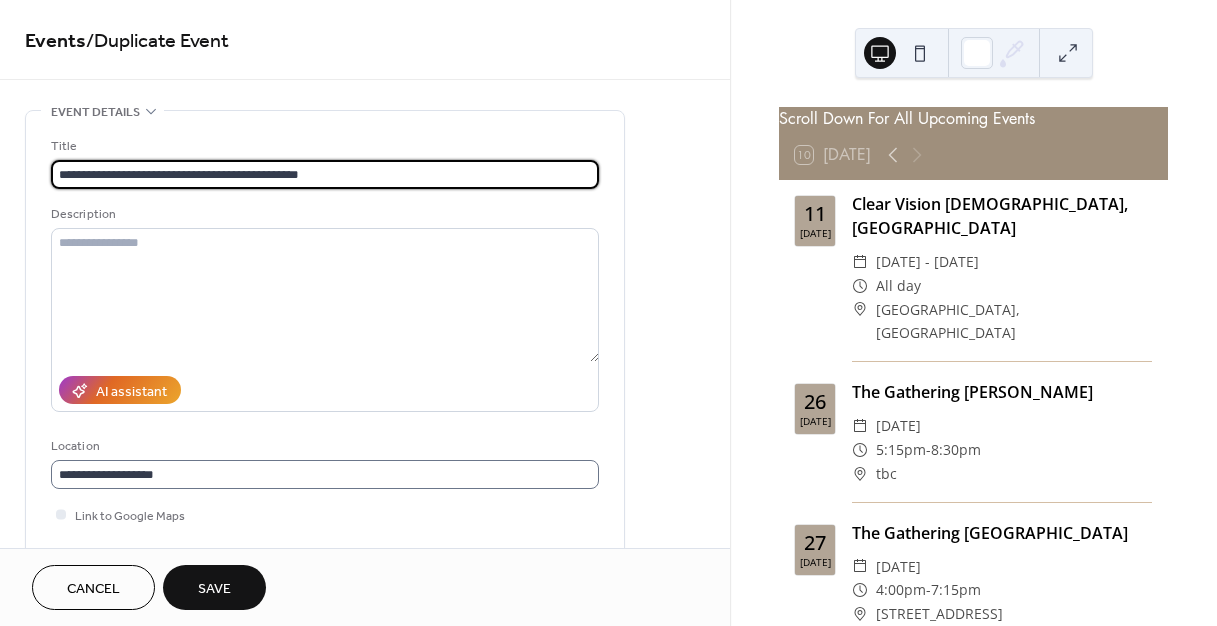 scroll, scrollTop: 1, scrollLeft: 0, axis: vertical 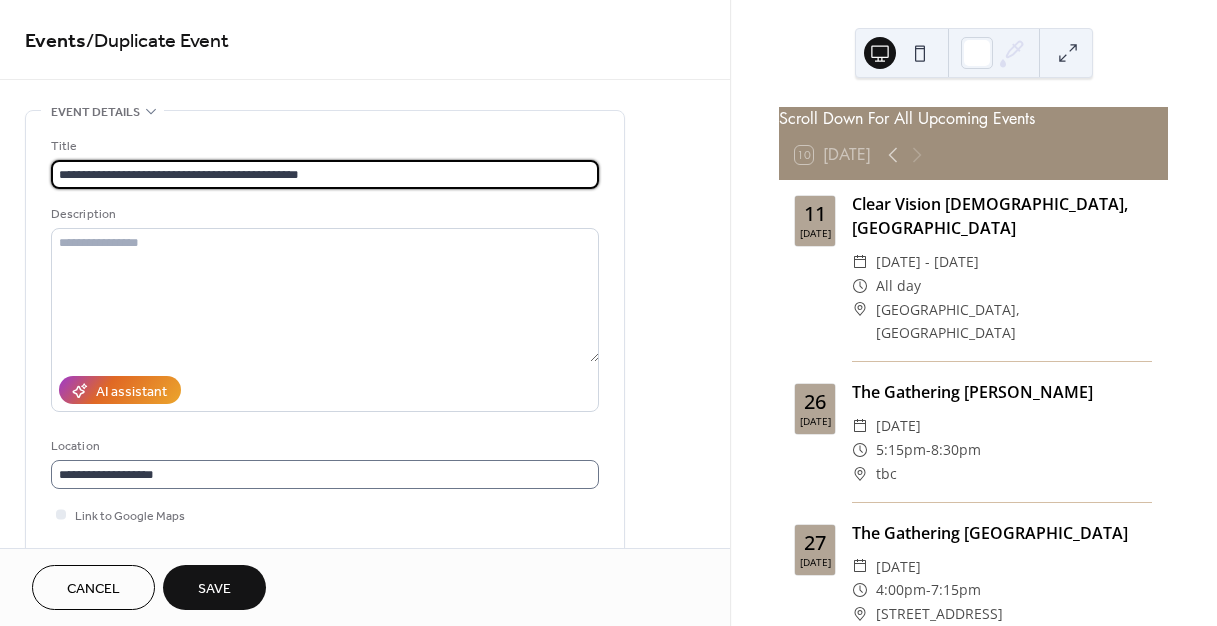 type on "**********" 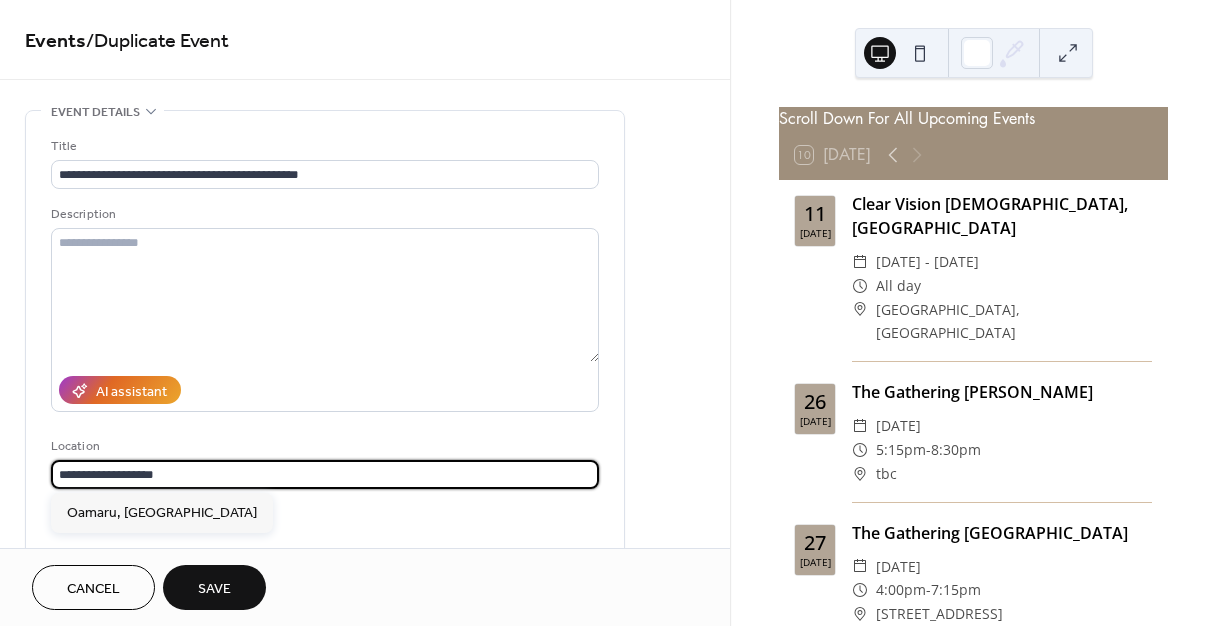 click on "**********" at bounding box center [325, 474] 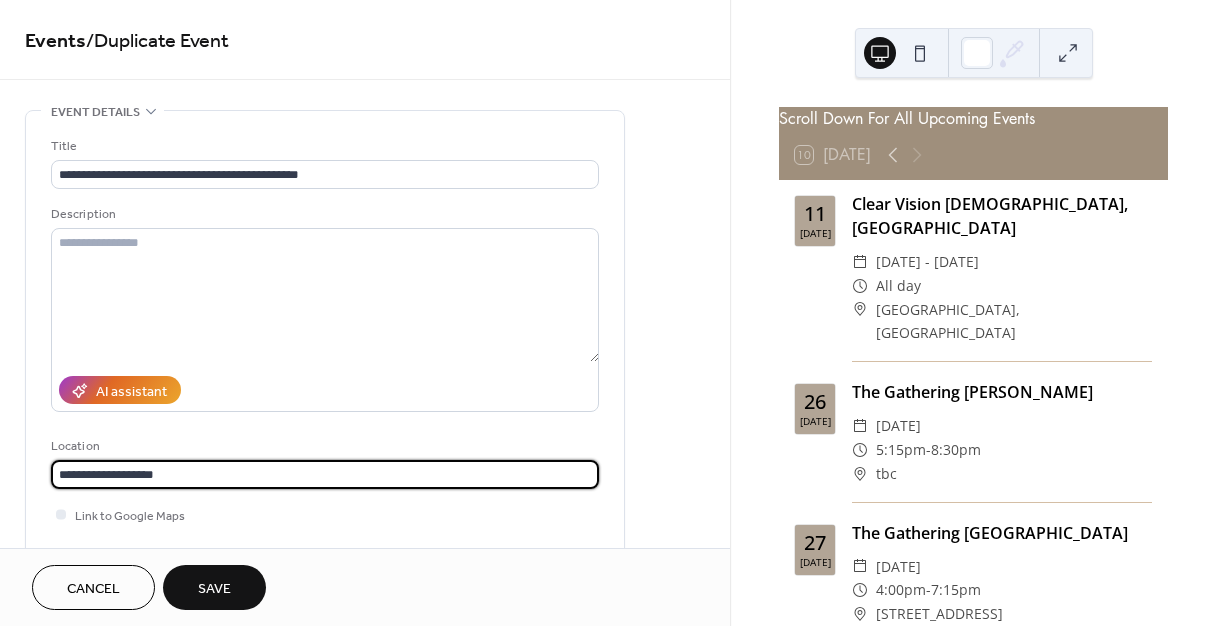 scroll, scrollTop: 0, scrollLeft: 0, axis: both 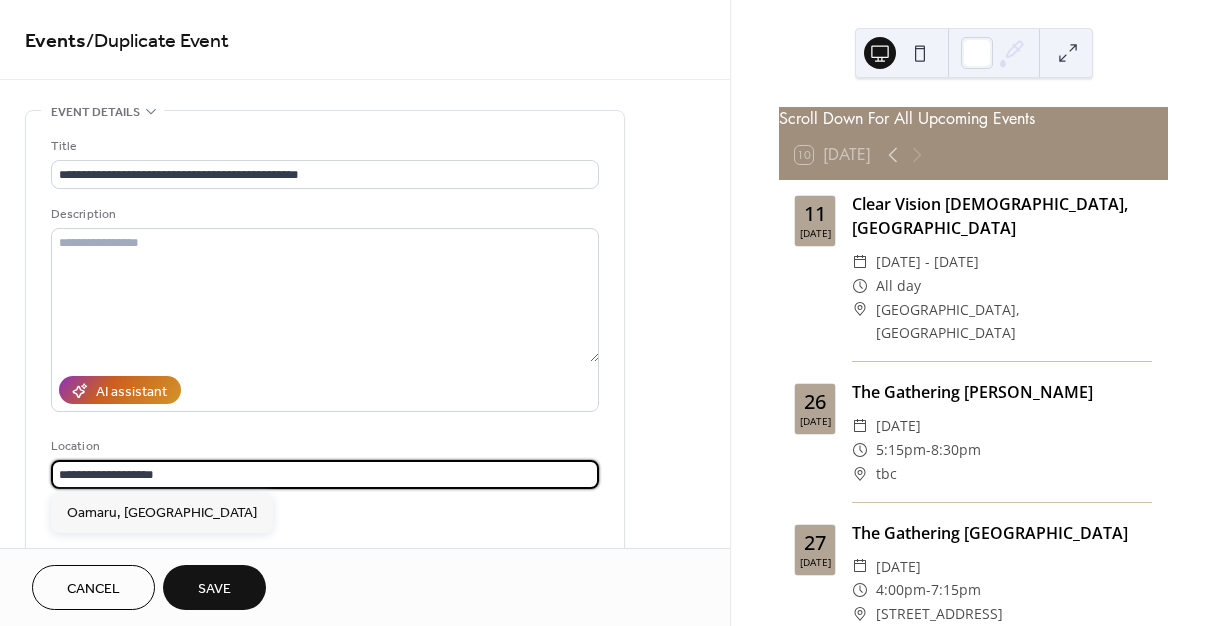 drag, startPoint x: 193, startPoint y: 469, endPoint x: 62, endPoint y: 386, distance: 155.08063 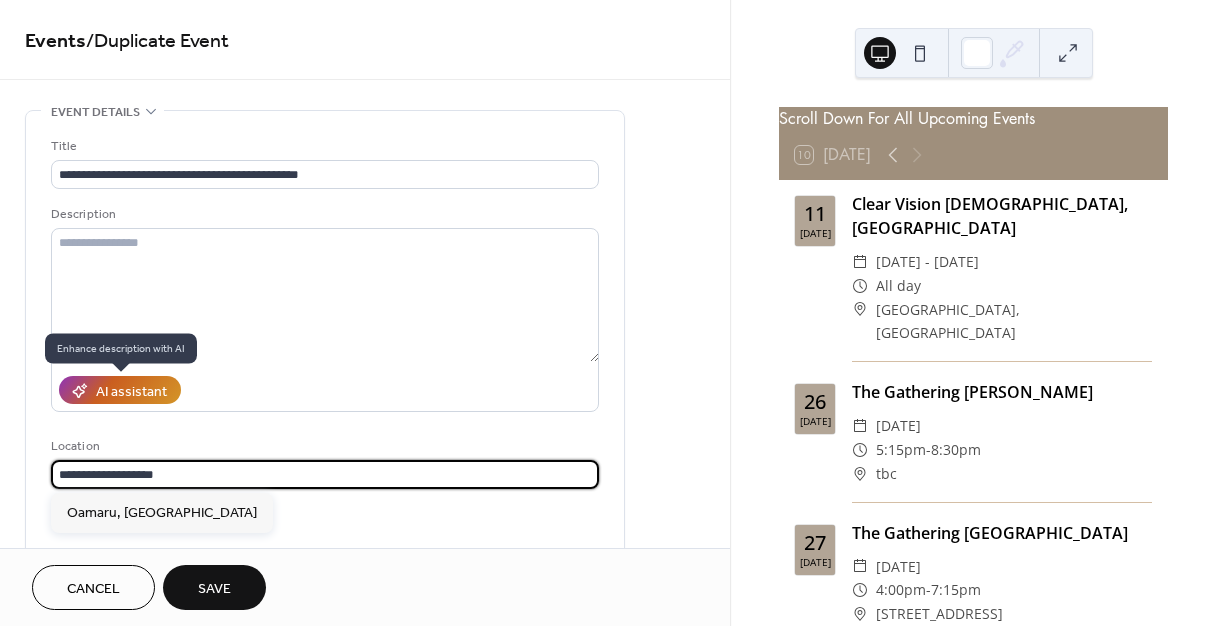 paste 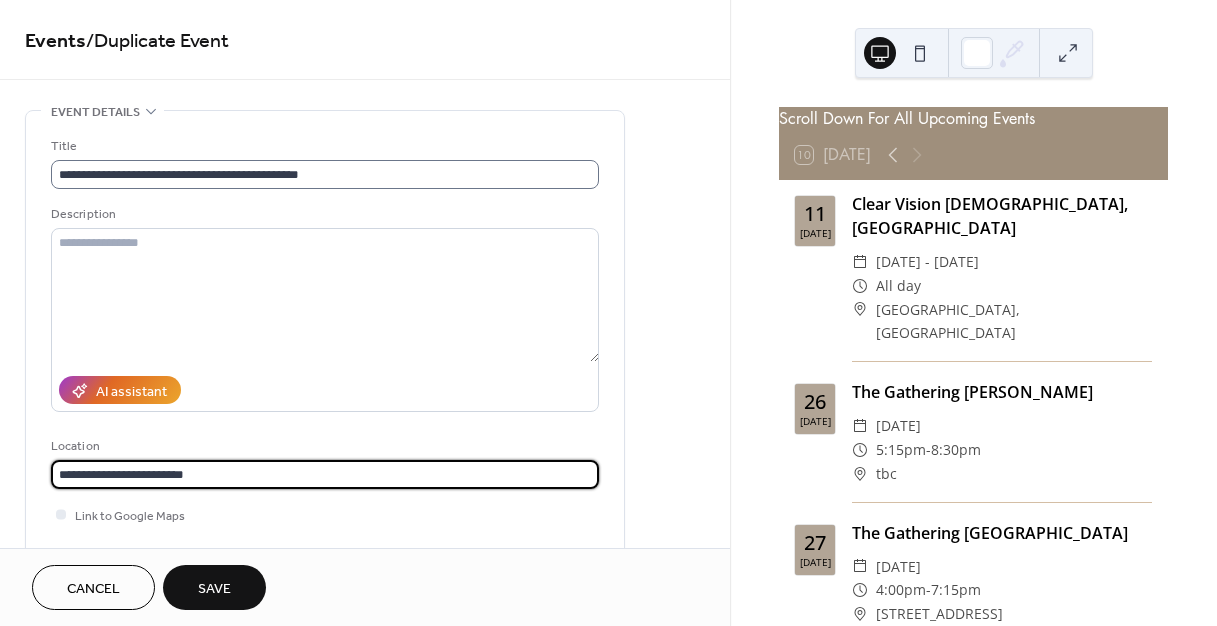 type on "**********" 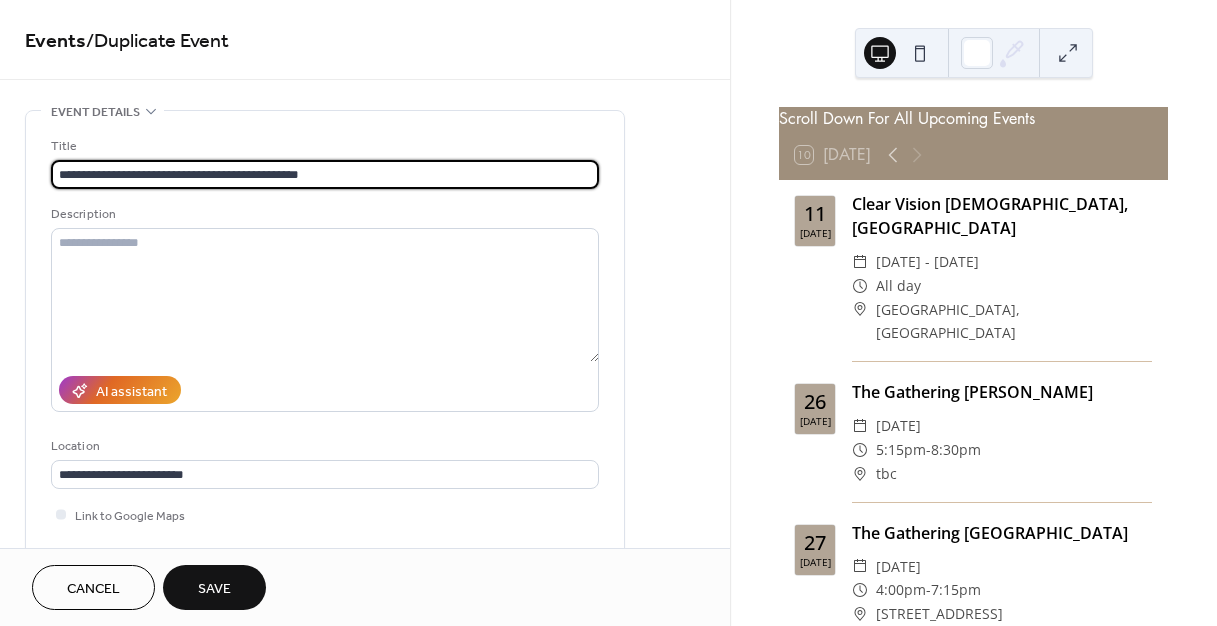 drag, startPoint x: 195, startPoint y: 174, endPoint x: 27, endPoint y: 148, distance: 170 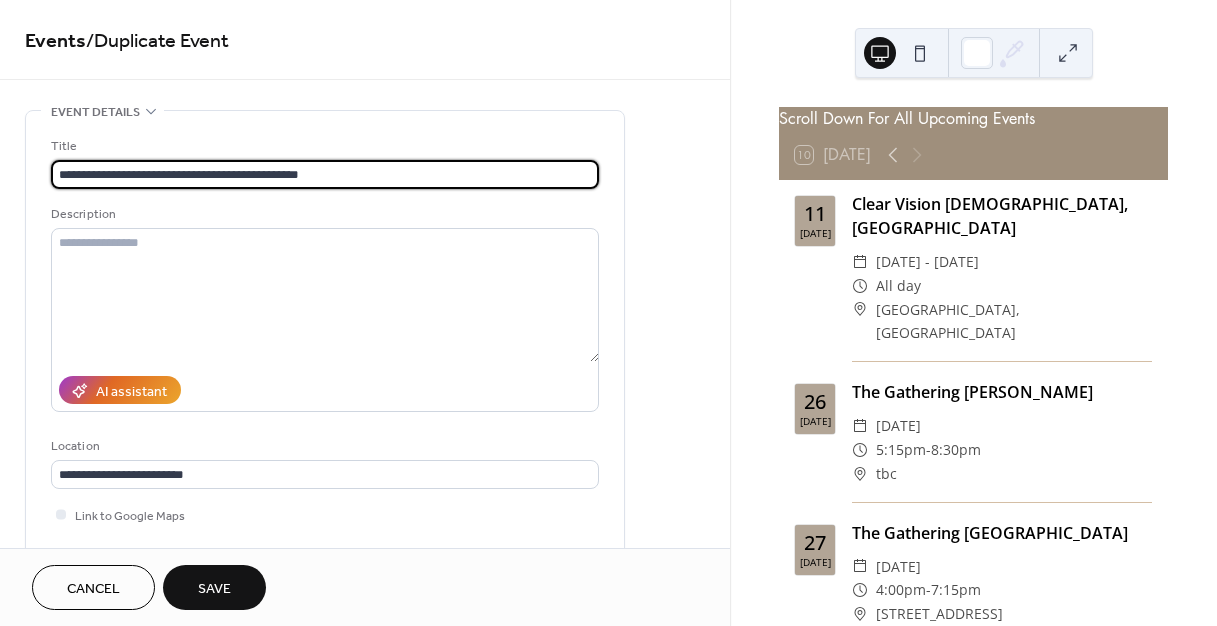 click on "**********" at bounding box center (325, 364) 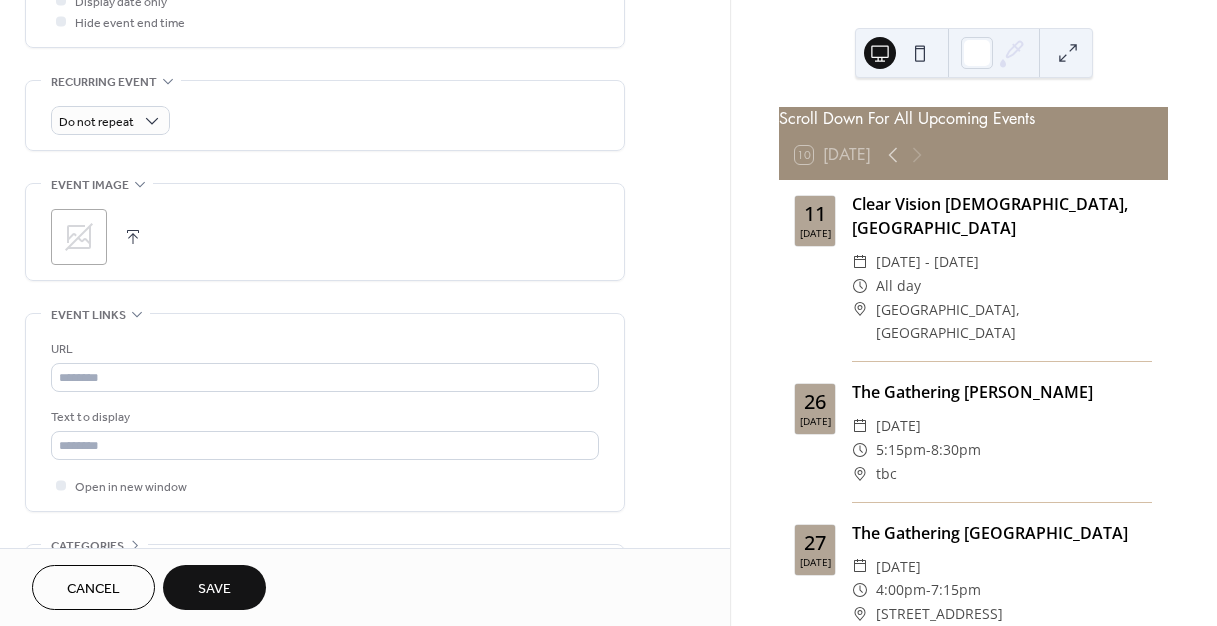 scroll, scrollTop: 810, scrollLeft: 0, axis: vertical 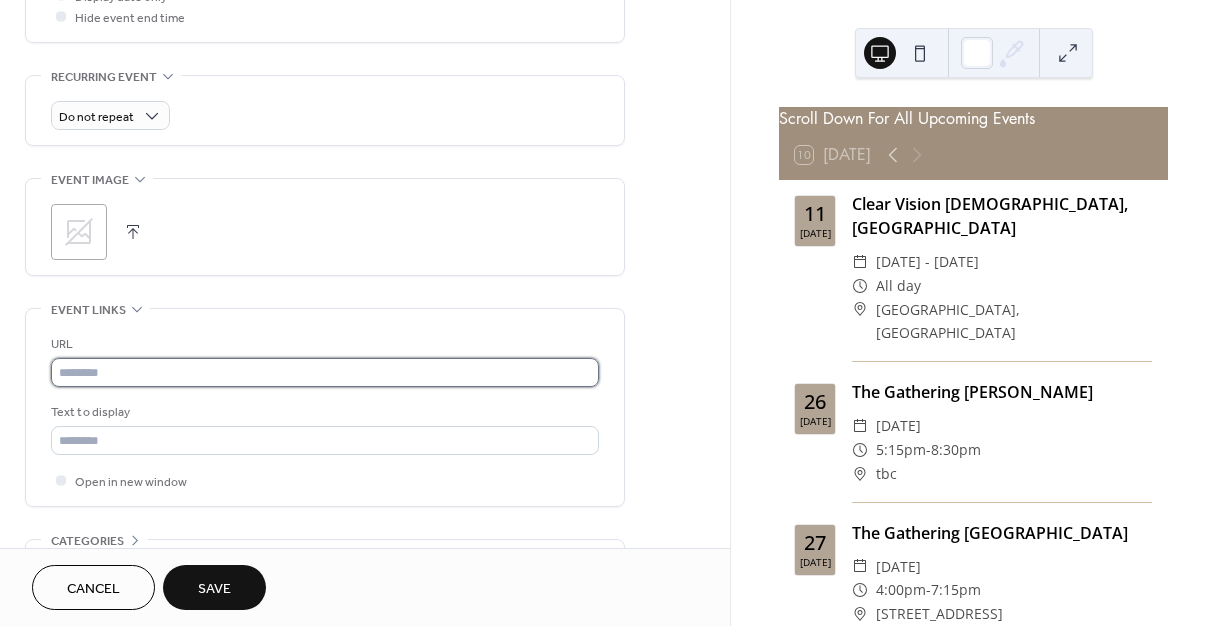 click at bounding box center [325, 372] 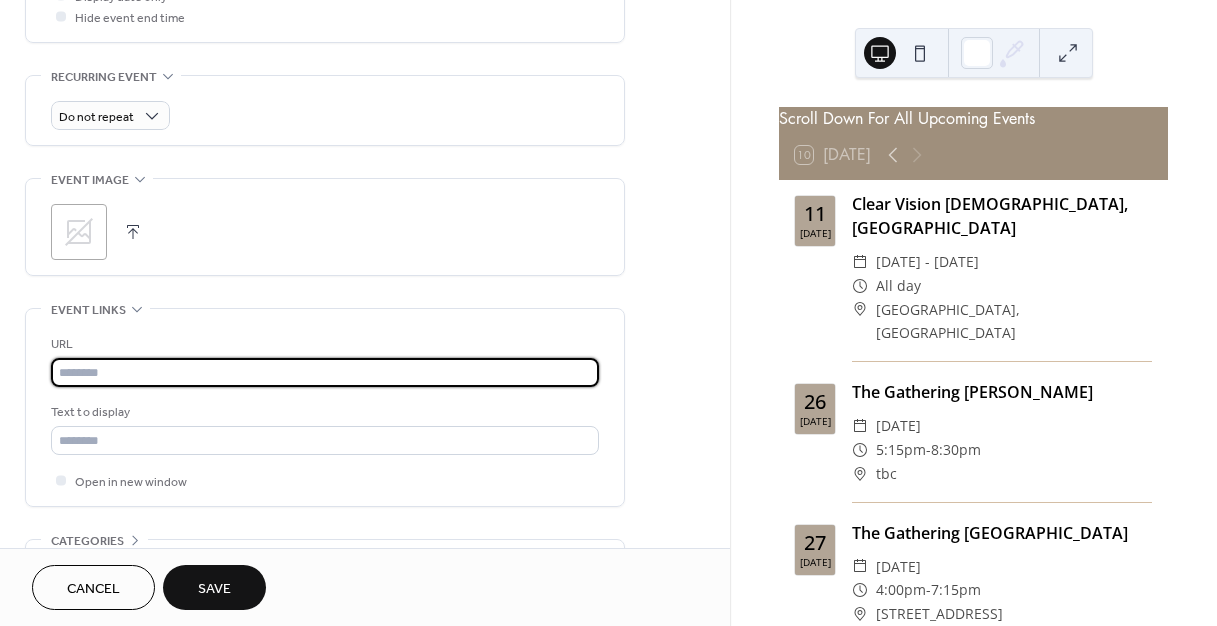 paste on "**********" 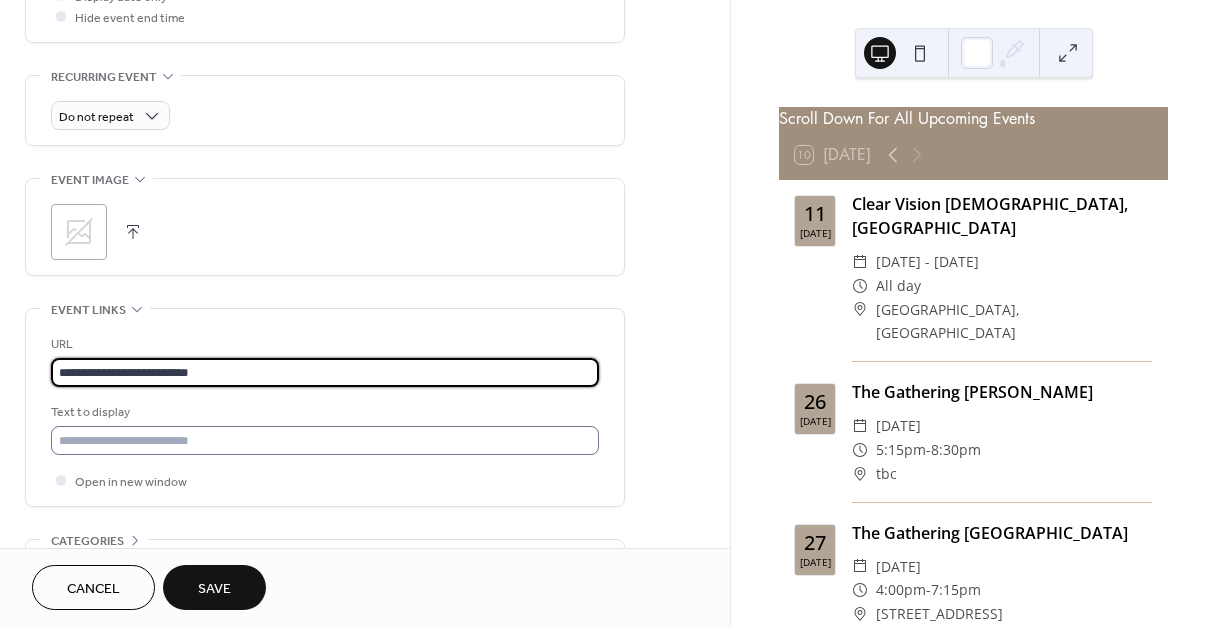 type on "**********" 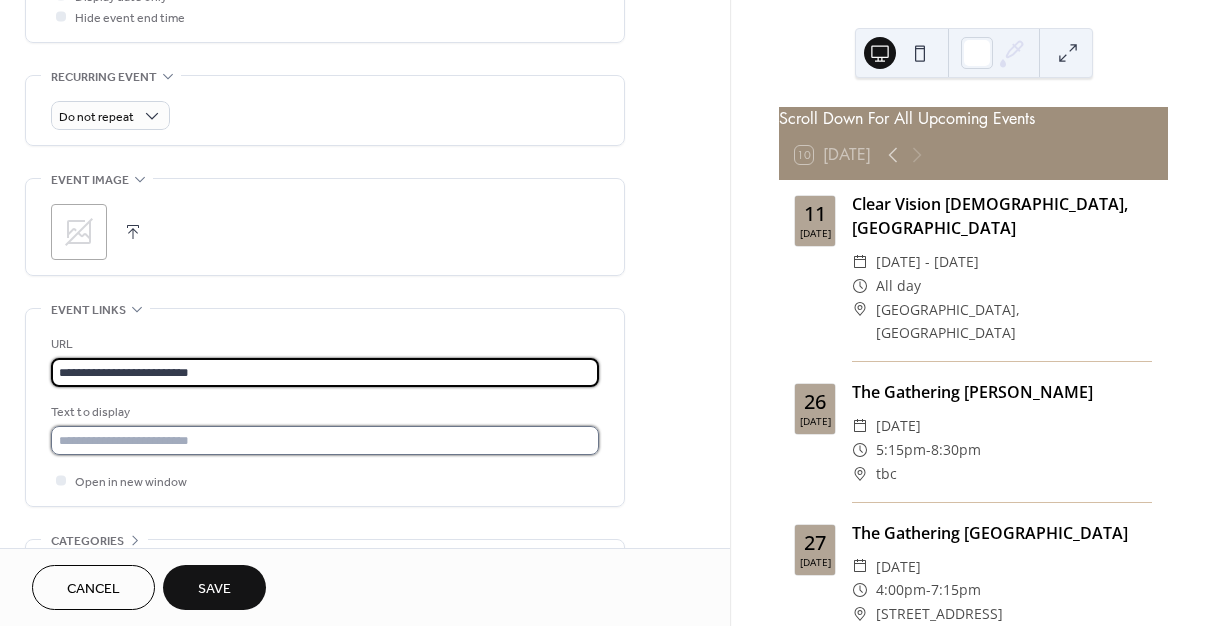 click at bounding box center (325, 440) 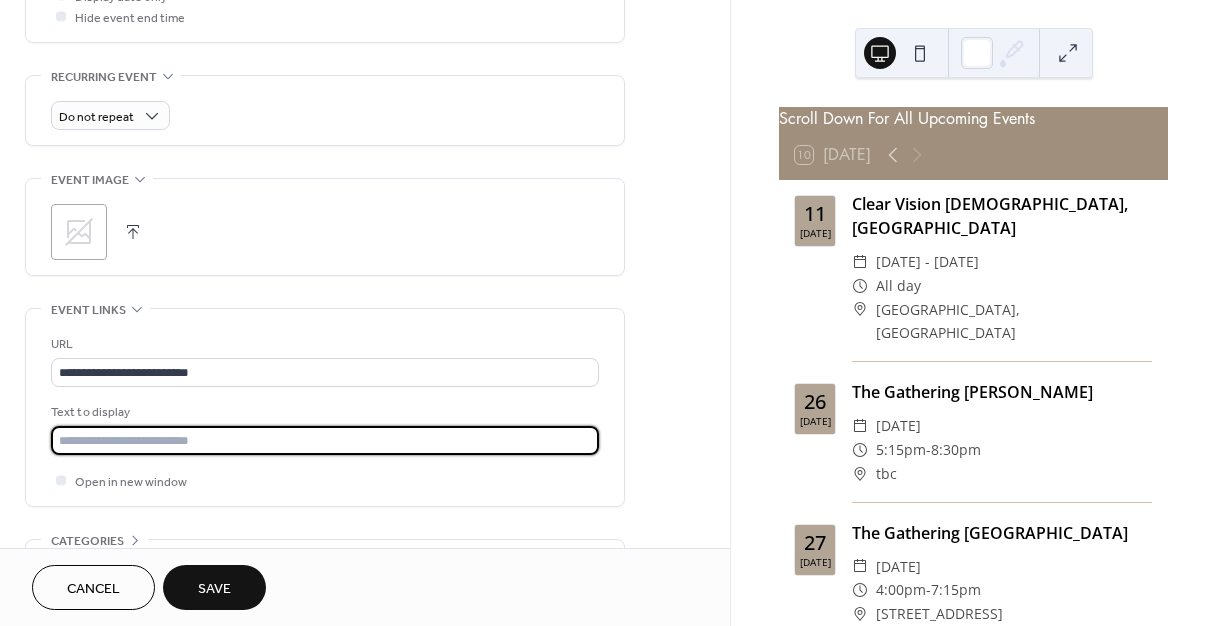 paste on "**********" 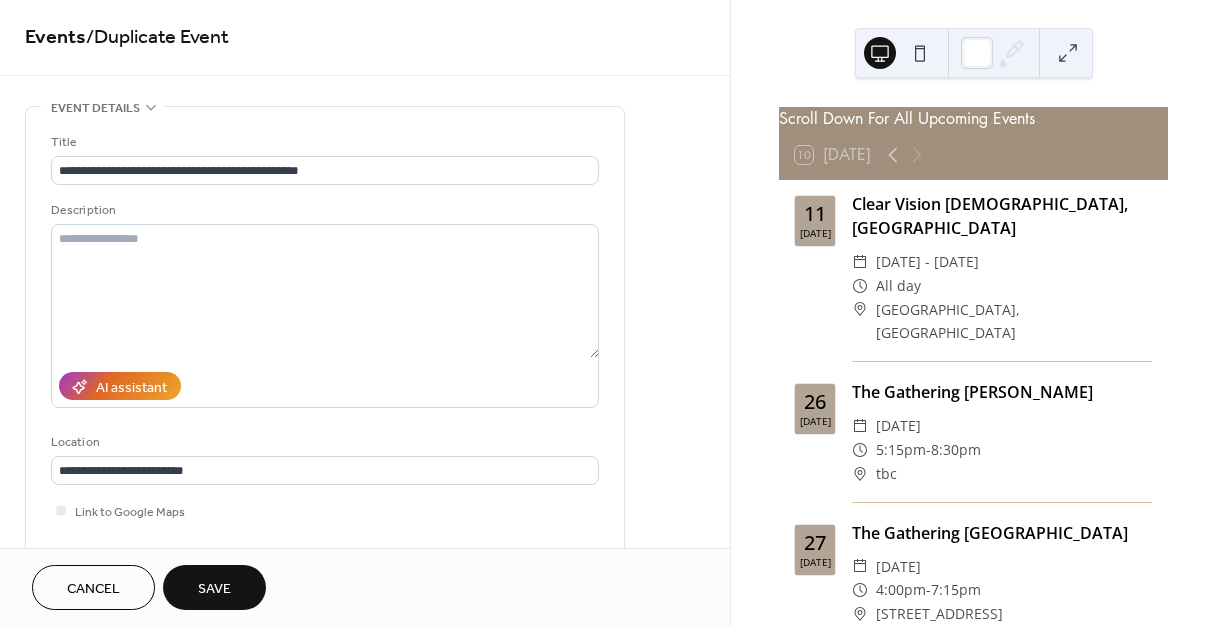 scroll, scrollTop: 0, scrollLeft: 0, axis: both 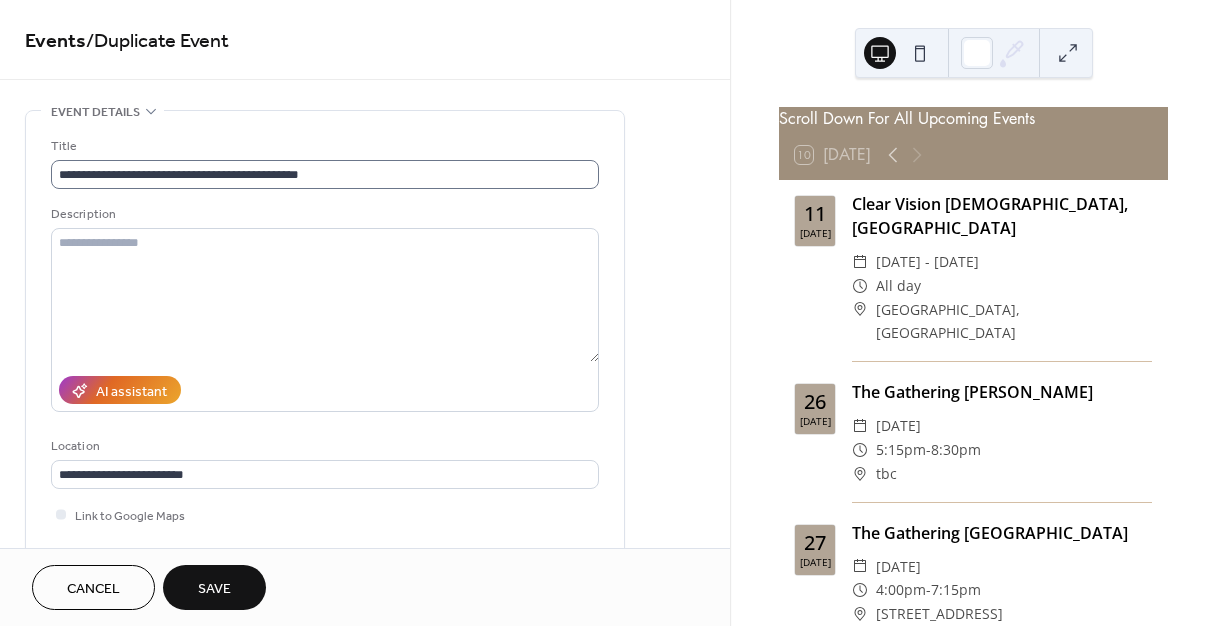 type on "**********" 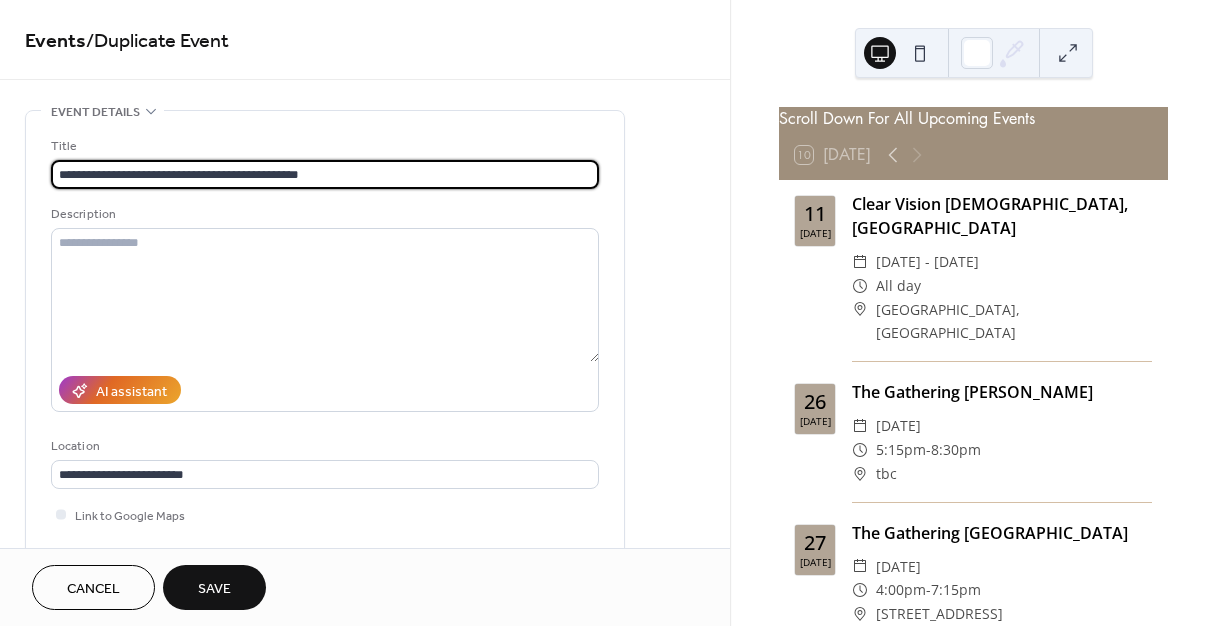 click on "**********" at bounding box center [325, 174] 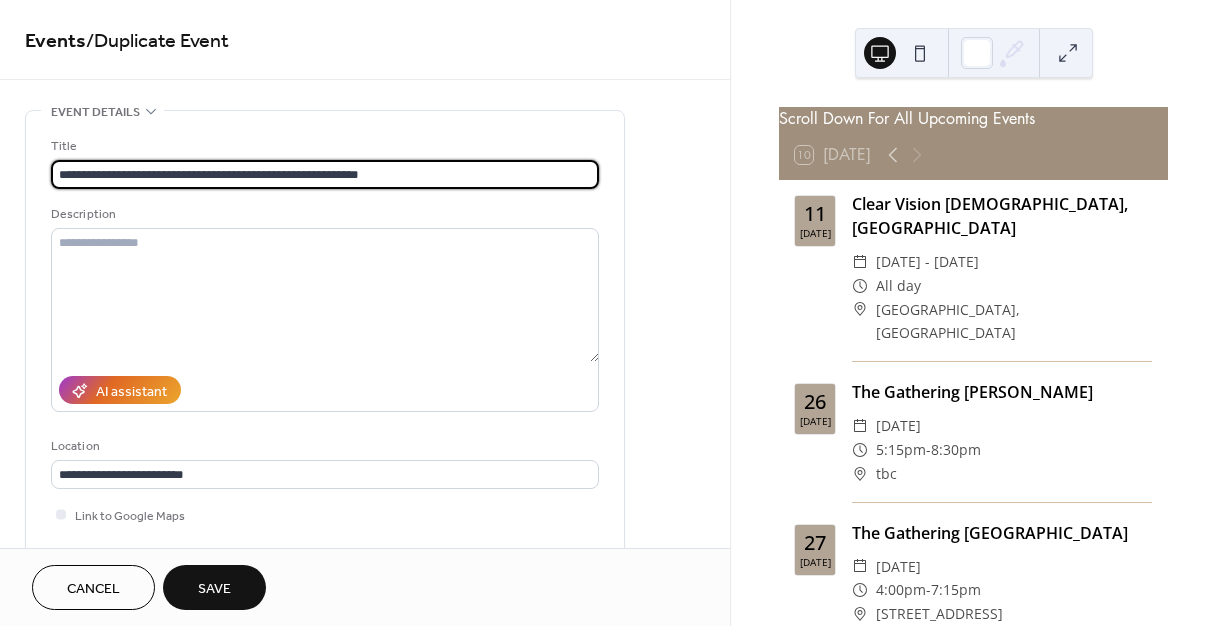 scroll, scrollTop: 1, scrollLeft: 0, axis: vertical 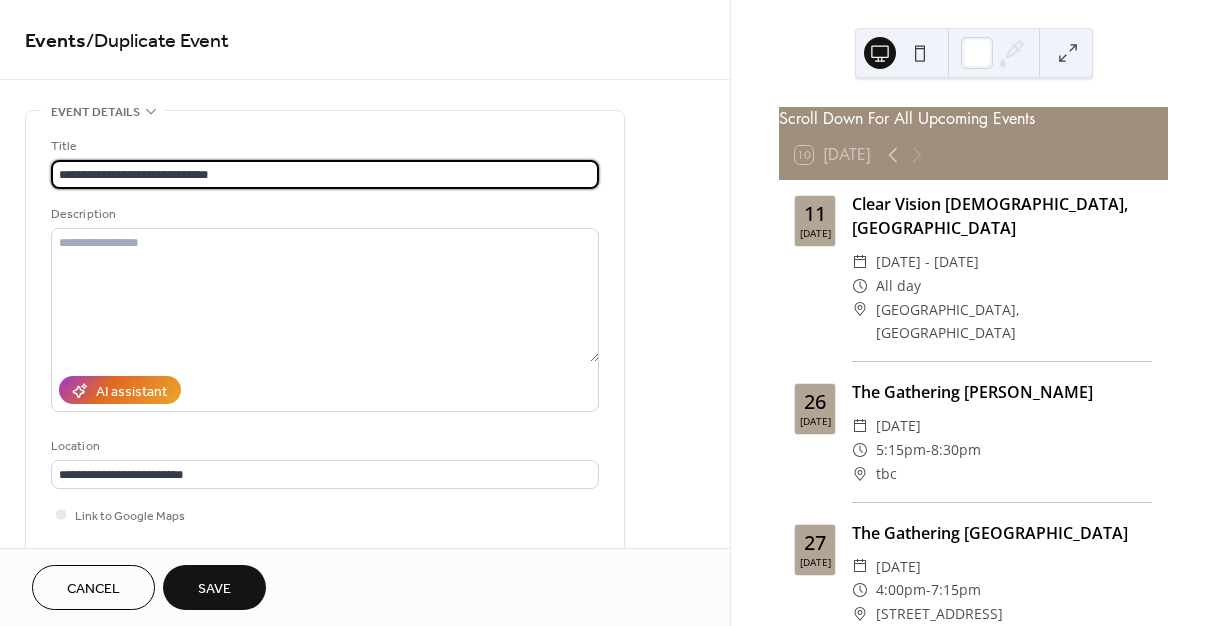 click on "**********" at bounding box center (325, 174) 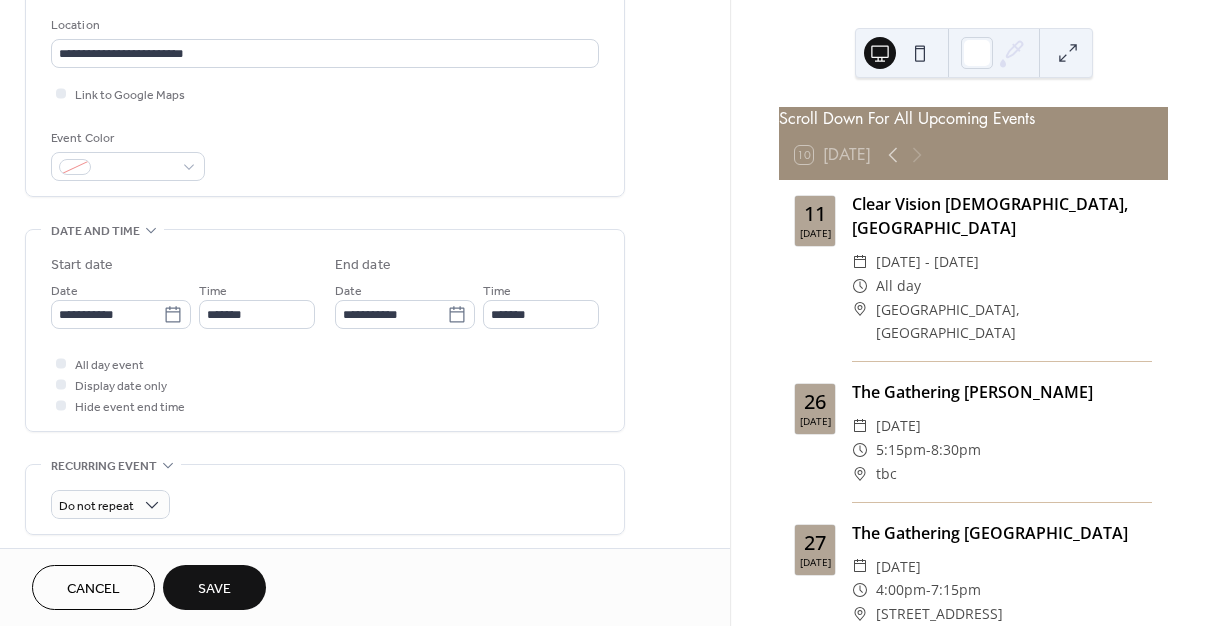 scroll, scrollTop: 422, scrollLeft: 0, axis: vertical 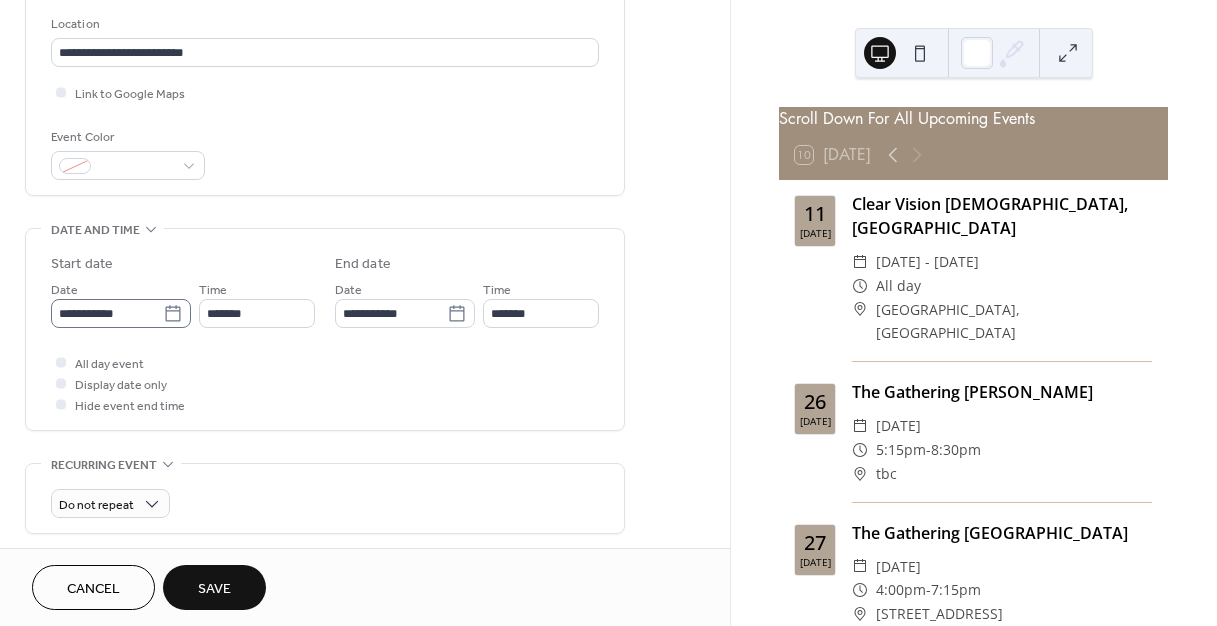 type on "**********" 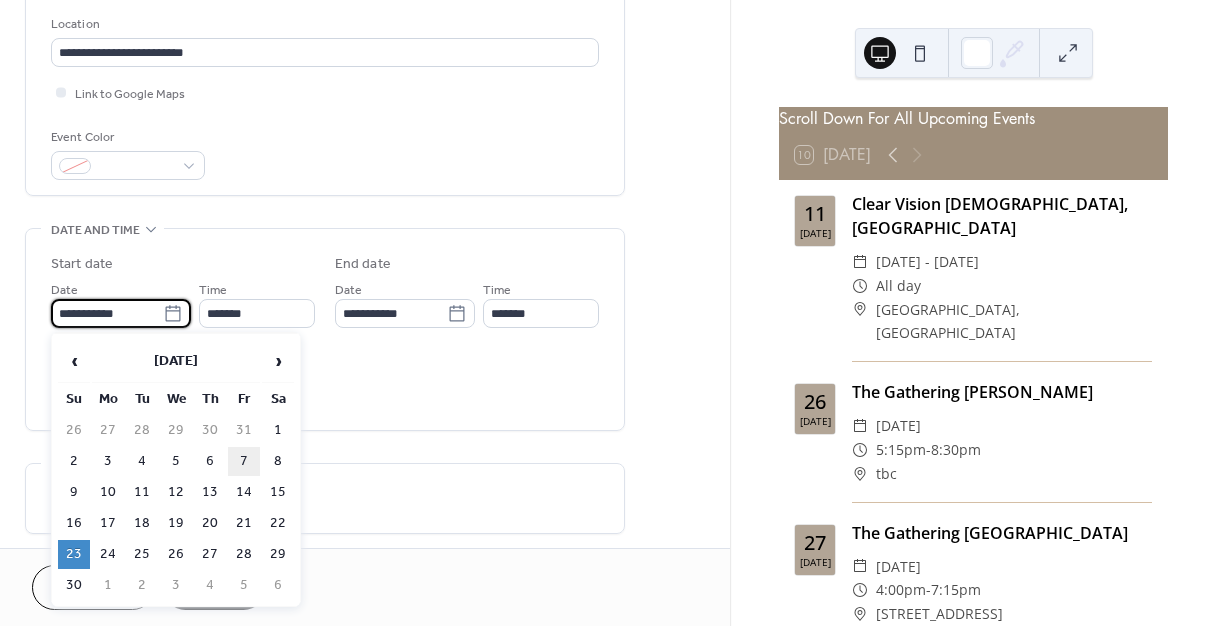 click on "7" at bounding box center [244, 461] 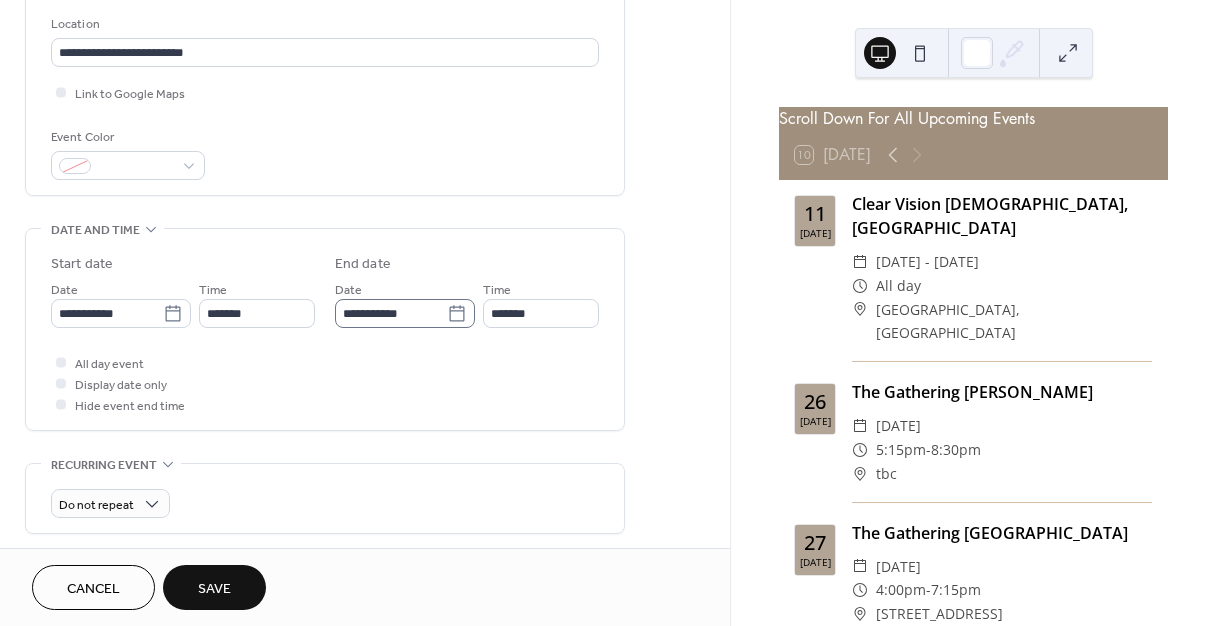 click 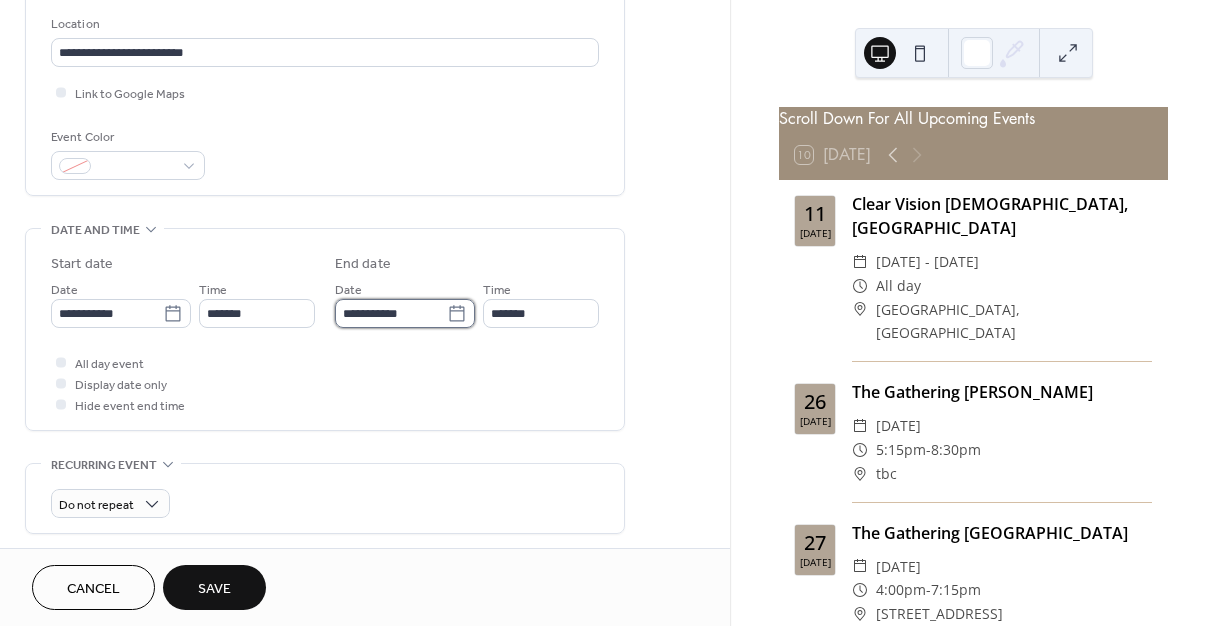 click on "**********" at bounding box center [391, 313] 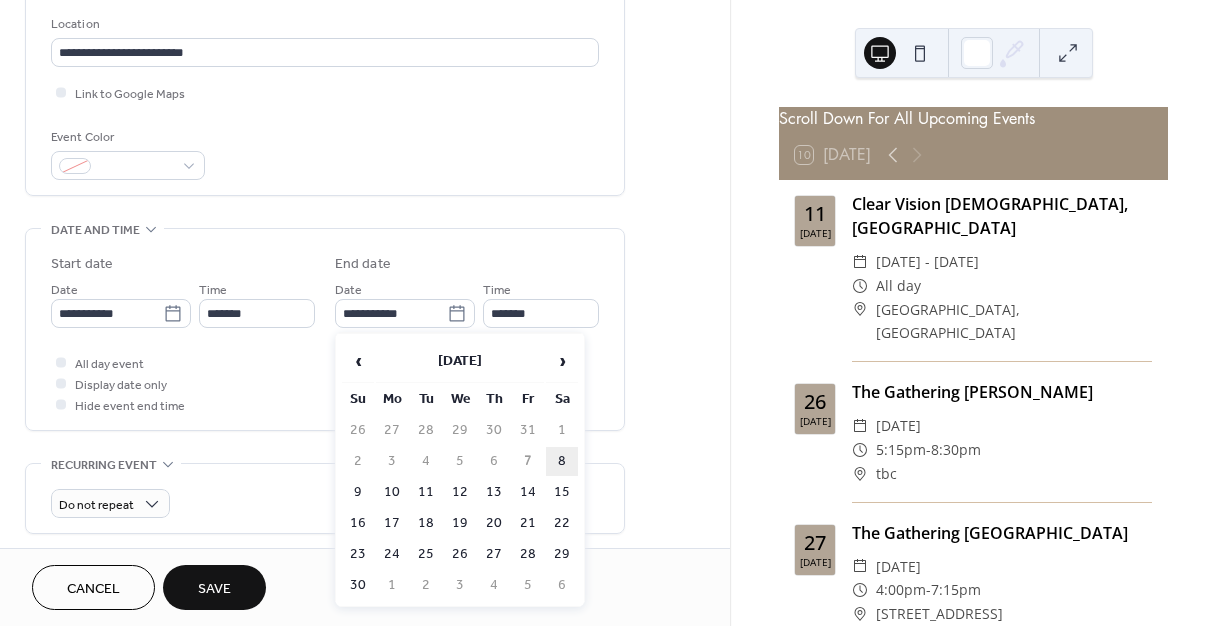 click on "8" at bounding box center [562, 461] 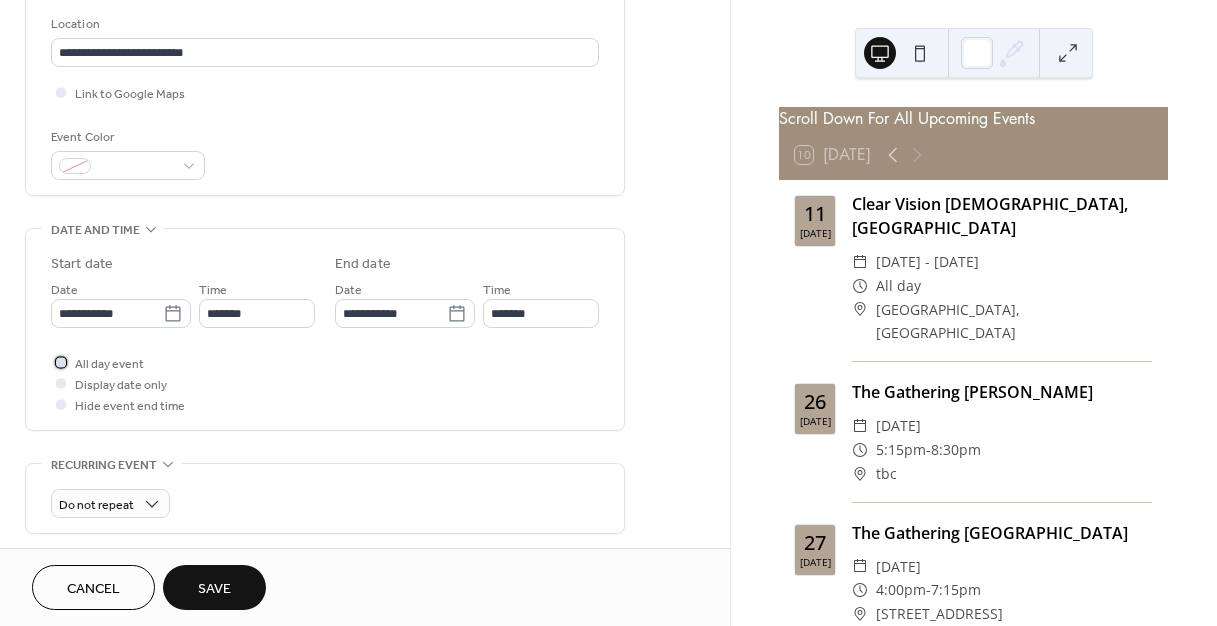 click at bounding box center (61, 362) 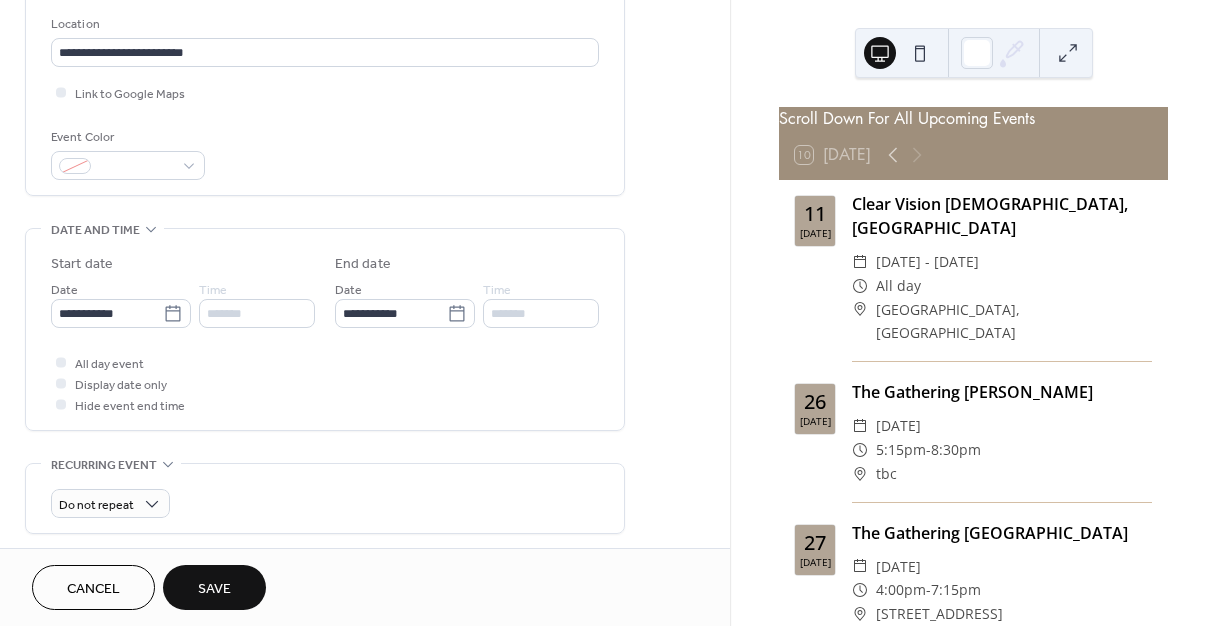 click on "Save" at bounding box center [214, 589] 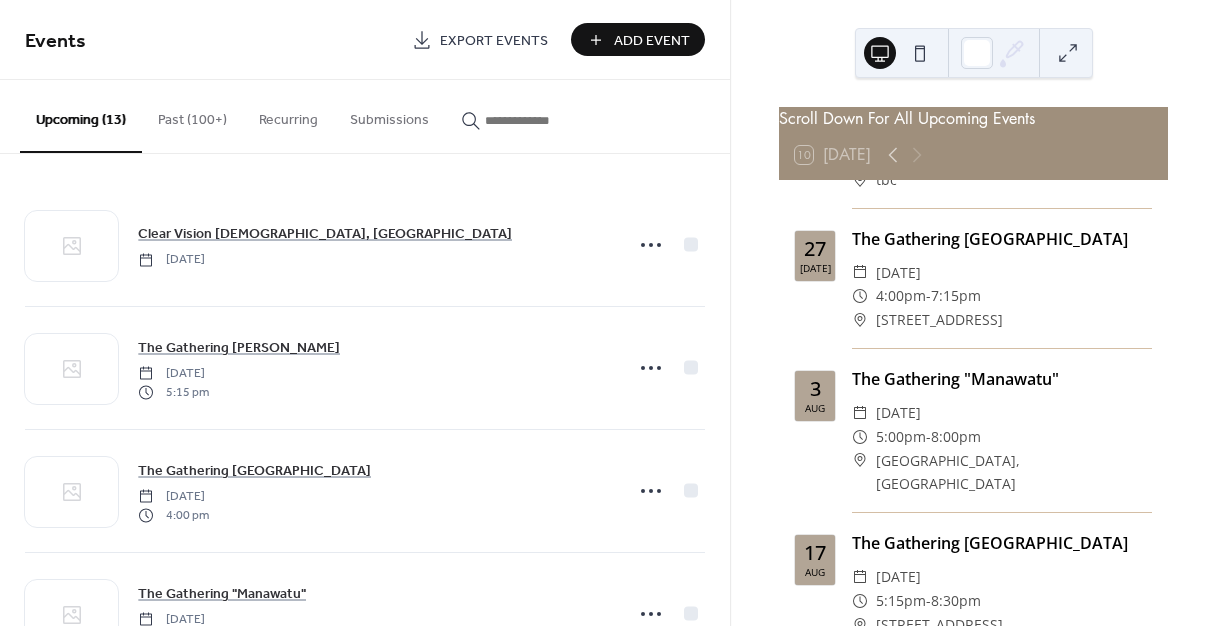 scroll, scrollTop: 298, scrollLeft: 0, axis: vertical 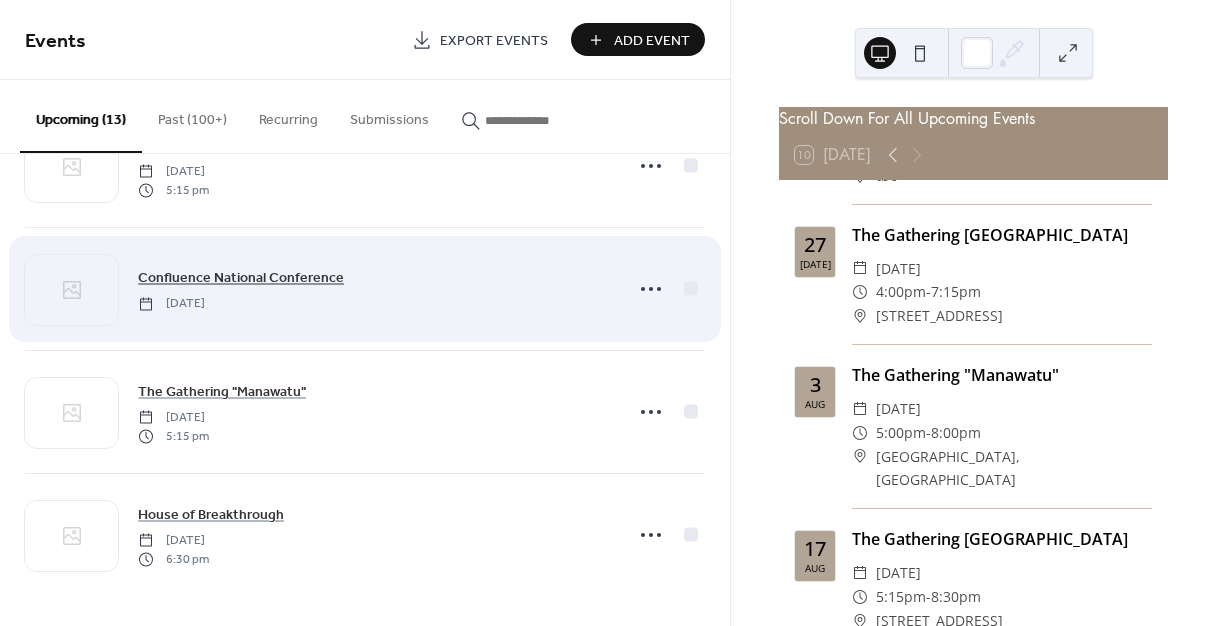 click on "Confluence National Conference" at bounding box center (241, 278) 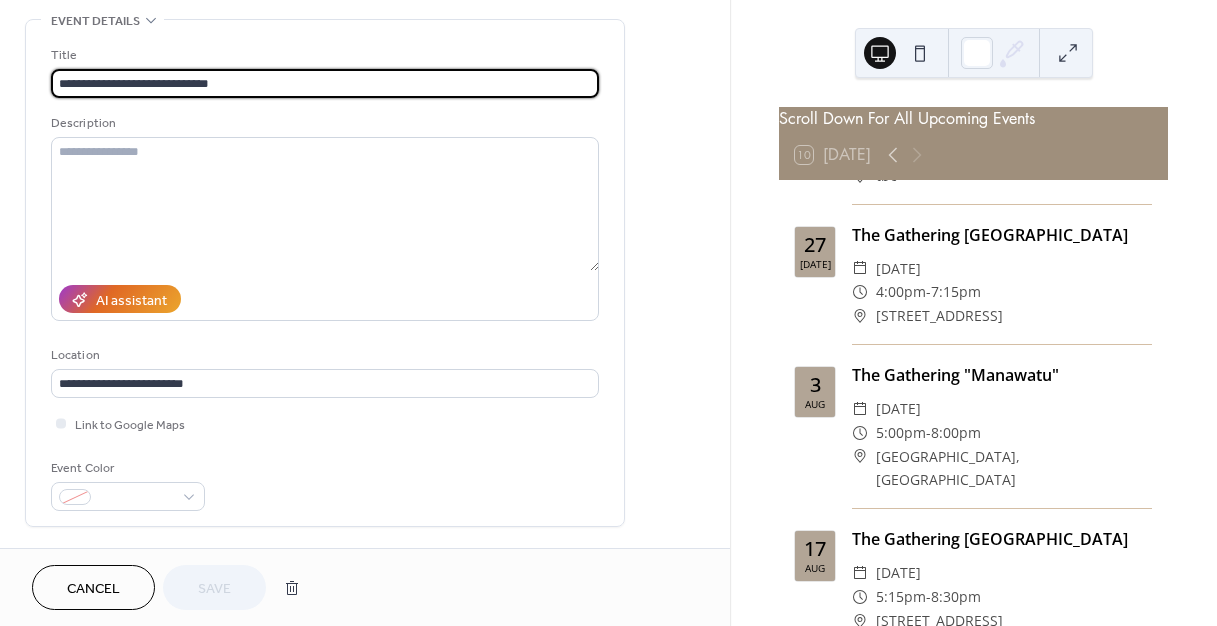scroll, scrollTop: 0, scrollLeft: 0, axis: both 